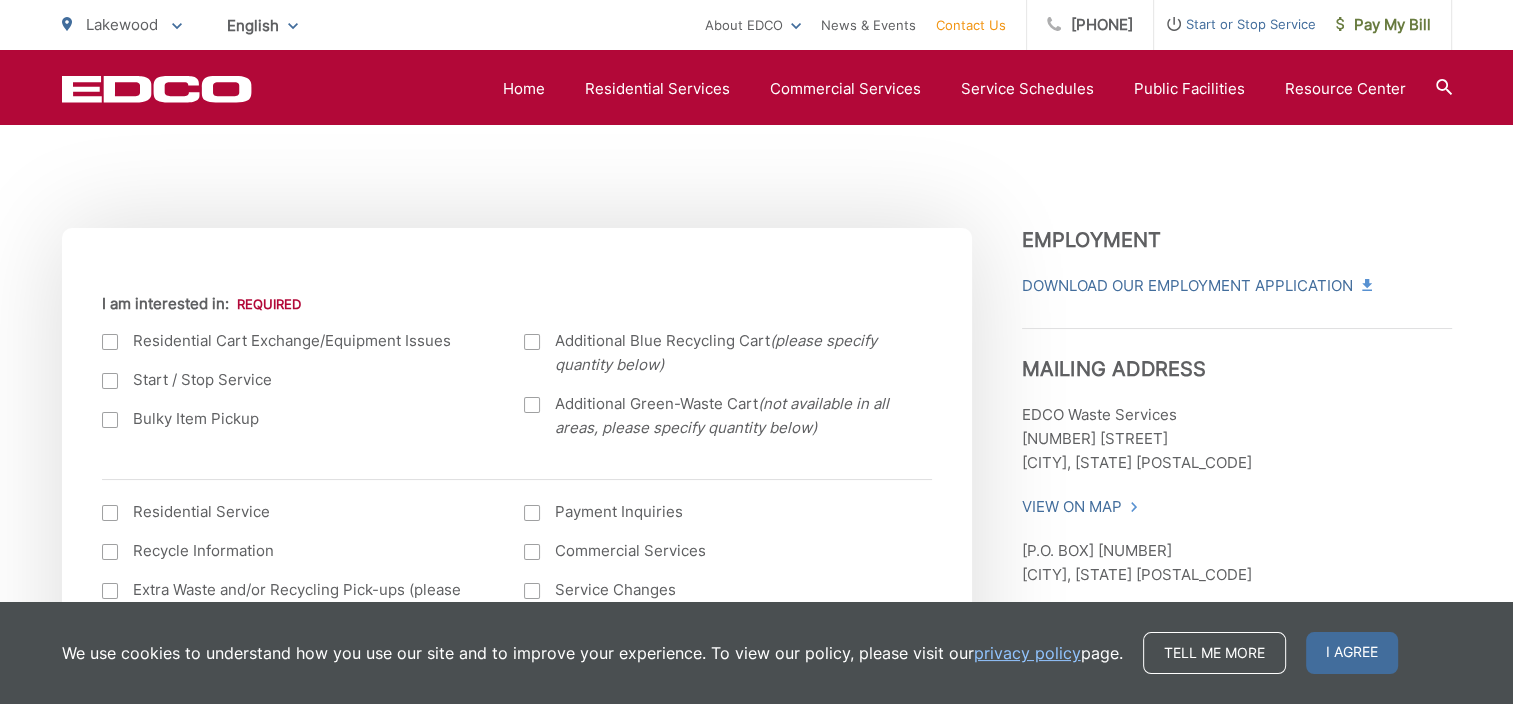 scroll, scrollTop: 700, scrollLeft: 0, axis: vertical 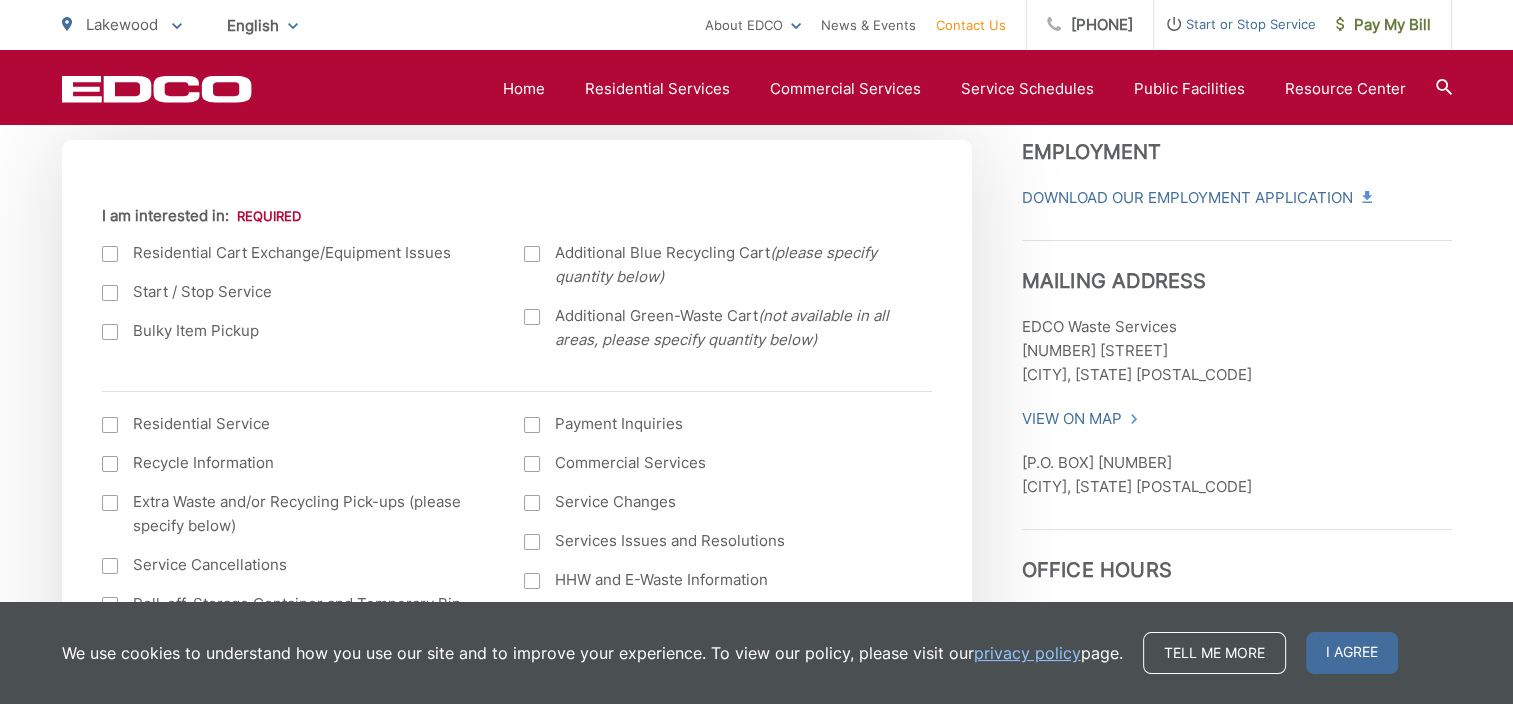 click on "Start / Stop Service" at bounding box center (293, 292) 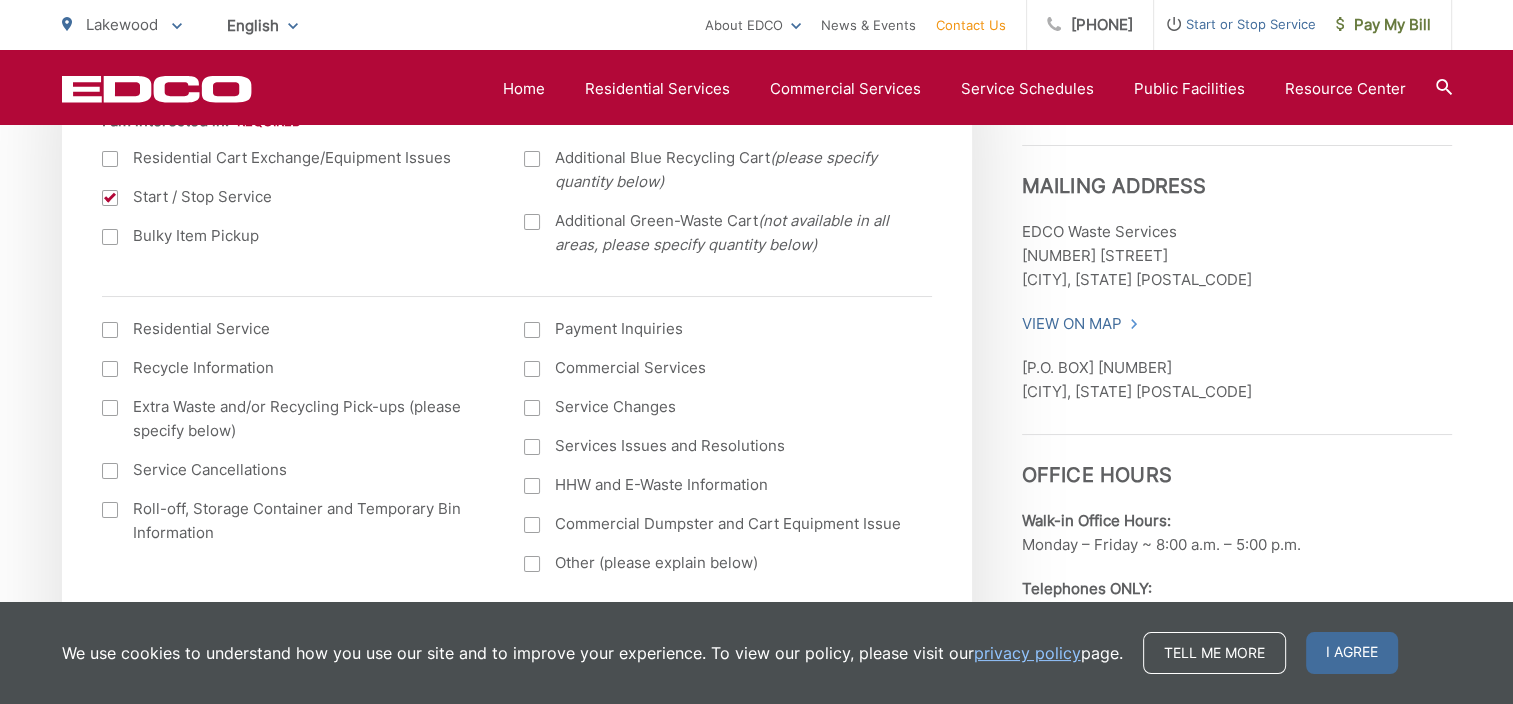 scroll, scrollTop: 900, scrollLeft: 0, axis: vertical 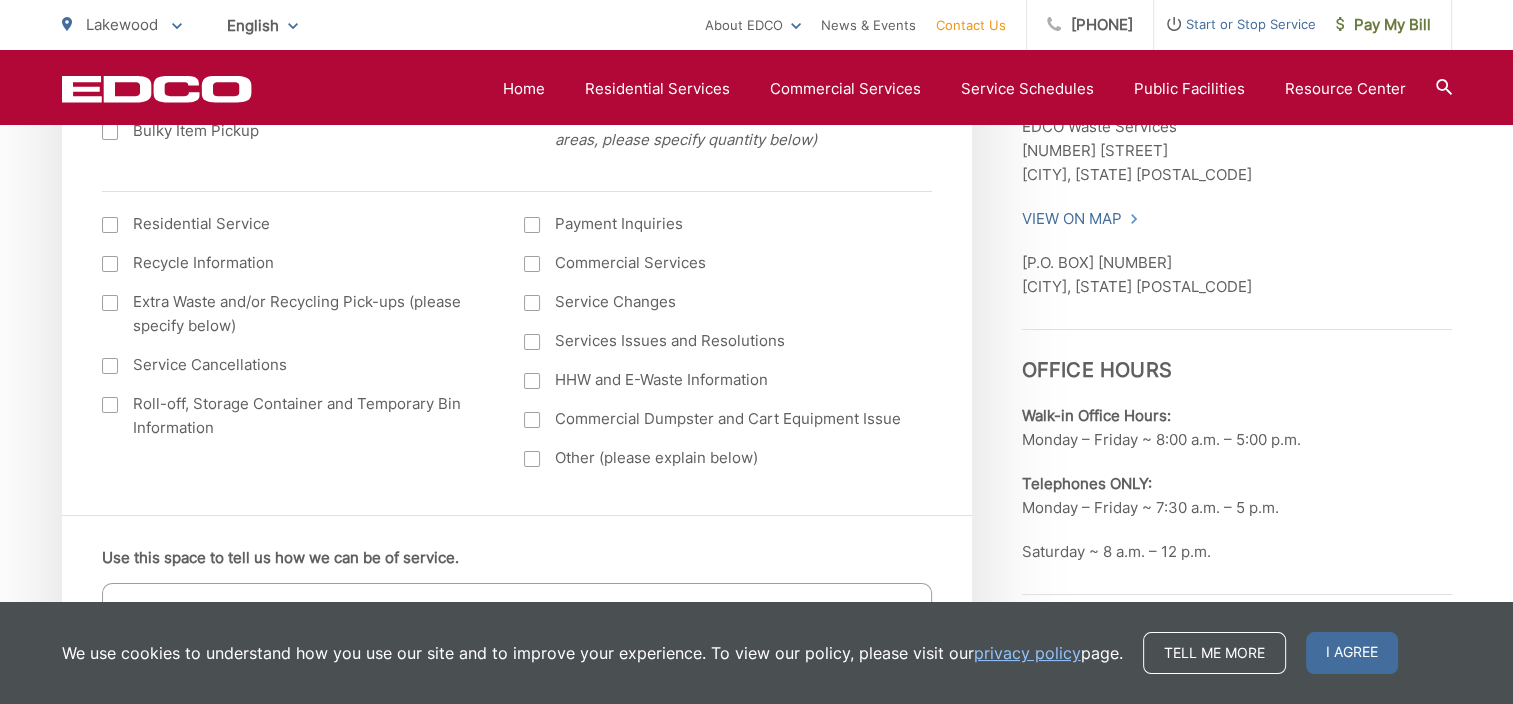 click on "Roll-off, Storage Container and Temporary Bin Information" at bounding box center [293, 416] 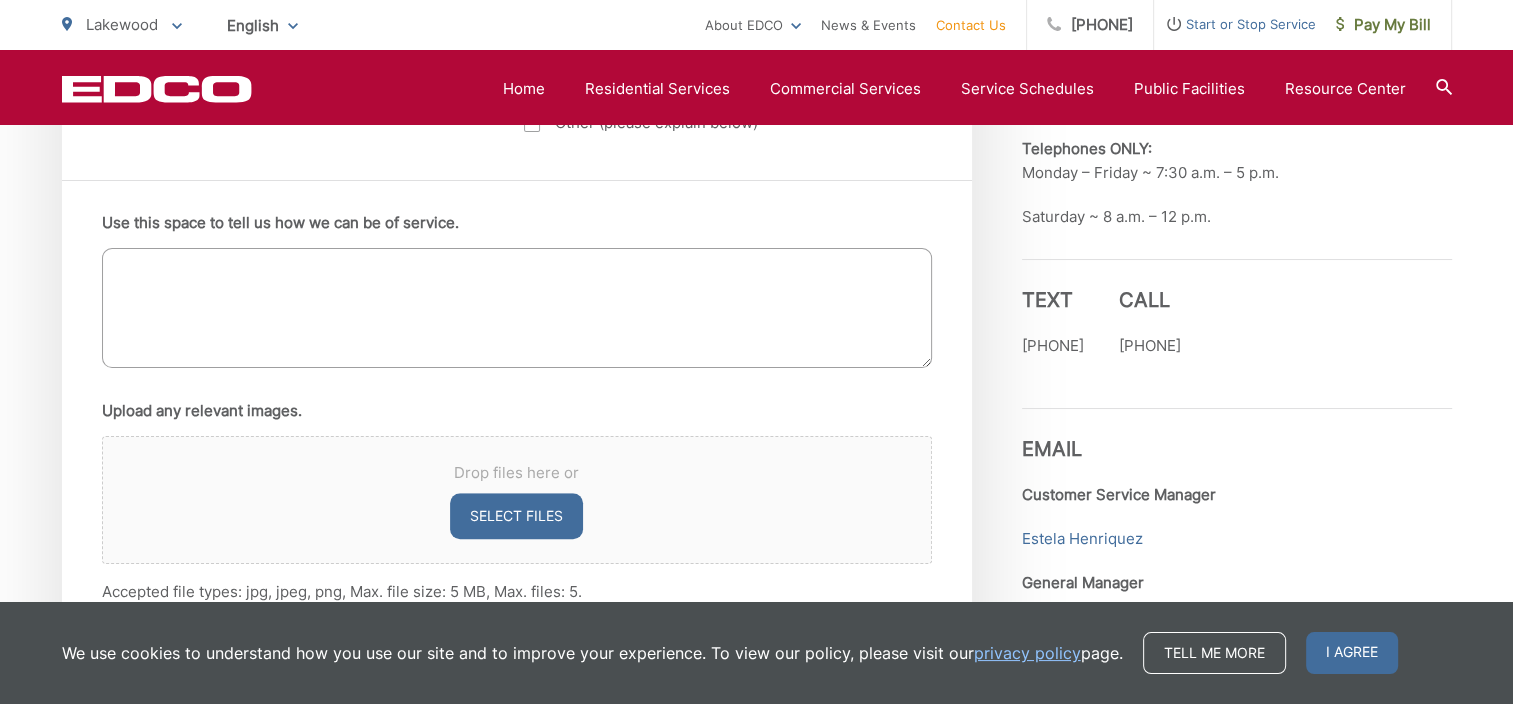 scroll, scrollTop: 1200, scrollLeft: 0, axis: vertical 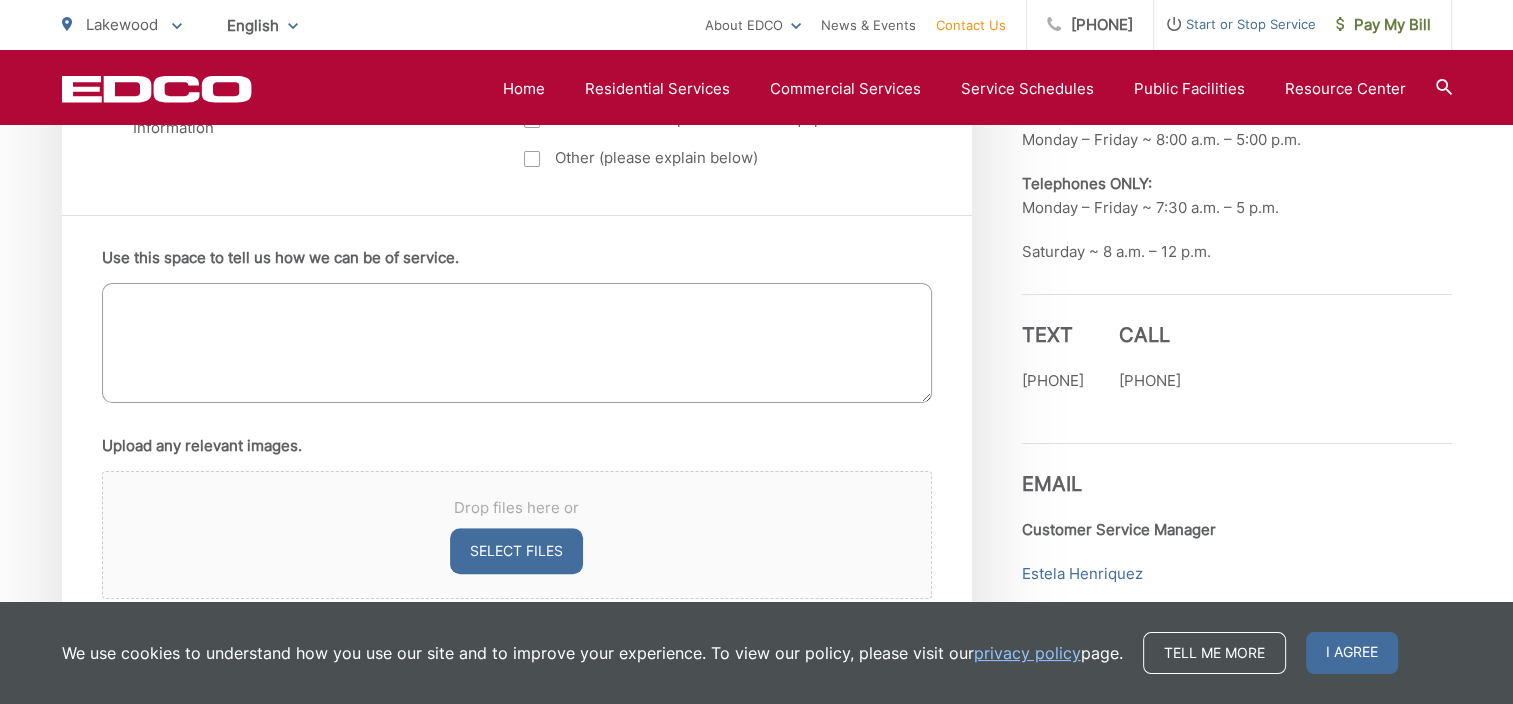 click on "Use this space to tell us how we can be of service." at bounding box center [517, 343] 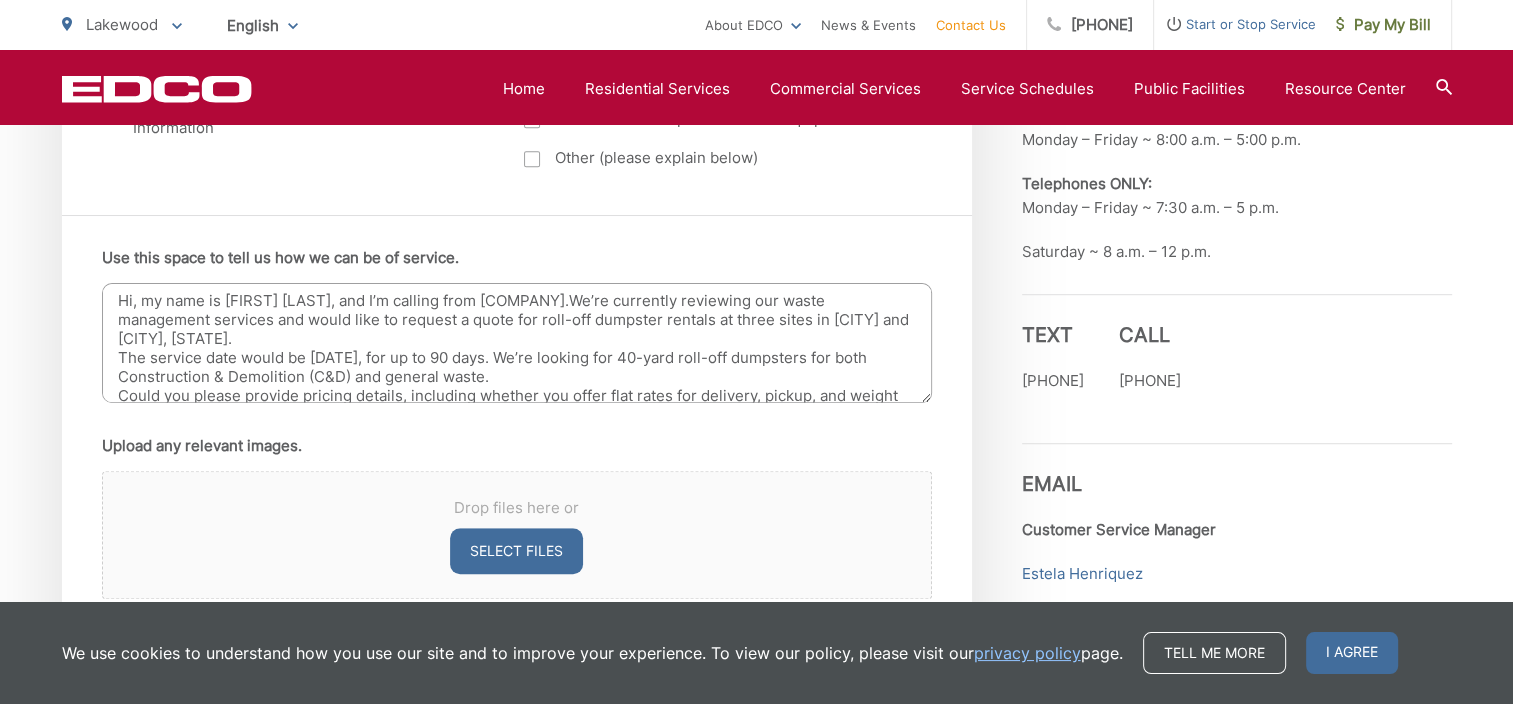 scroll, scrollTop: 0, scrollLeft: 0, axis: both 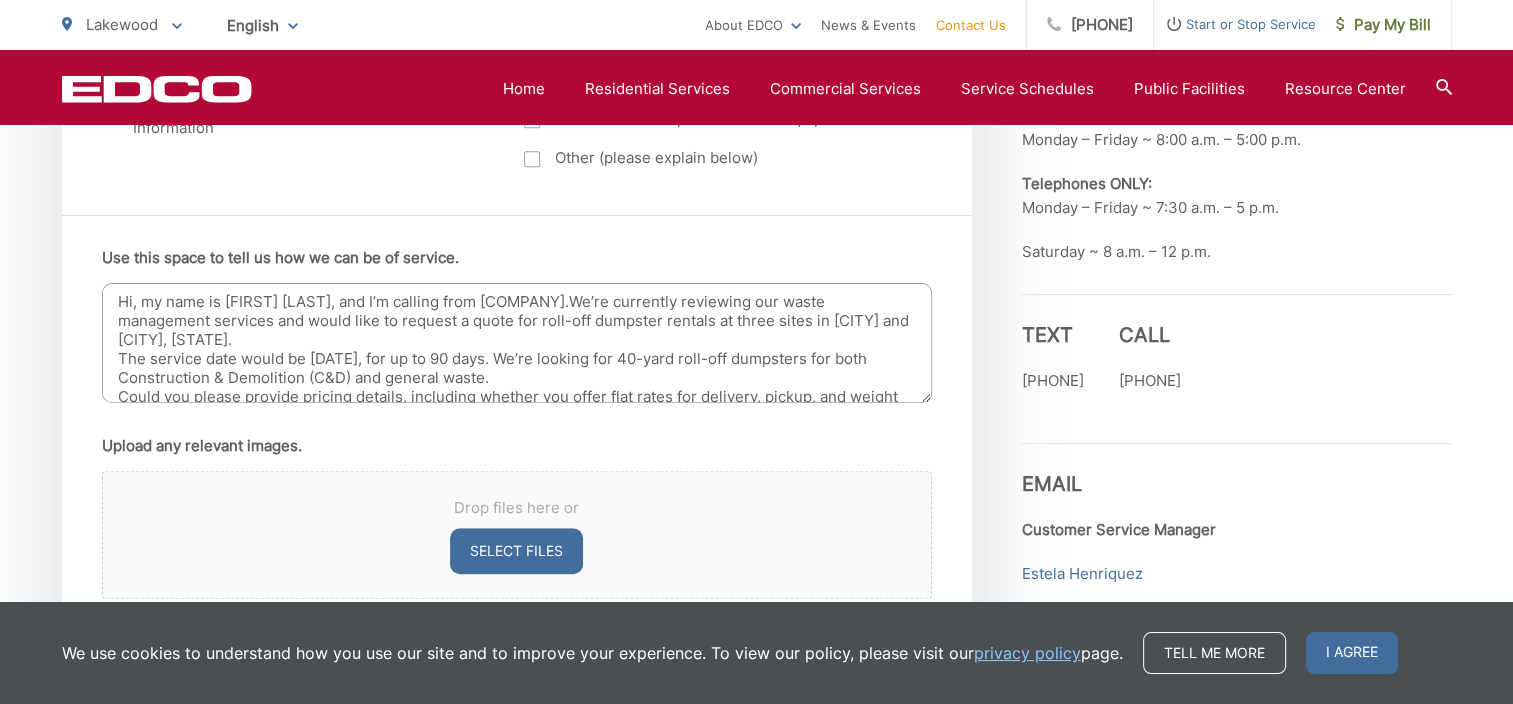 click on "Hi, my name is [FIRST] [LAST], and I’m calling from [COMPANY].We’re currently reviewing our waste management services and would like to request a quote for roll-off dumpster rentals at three sites in [CITY] and [CITY], [STATE].
The service date would be [DATE], for up to 90 days. We’re looking for 40-yard roll-off dumpsters for both Construction & Demolition (C&D) and general waste.
Could you please provide pricing details, including whether you offer flat rates for delivery, pickup, and weight limits? Also, do you offer any discounts for multi-site rentals or longer-term contracts?
The service locations are:
•	[NUMBER] [STREET], [CITY], [STATE] [POSTAL_CODE]
•	[NUMBER] [STREET], [CITY], [STATE] [POSTAL_CODE]
•	[NUMBER] [STREET], [CITY], [STATE] [POSTAL_CODE]" at bounding box center [517, 343] 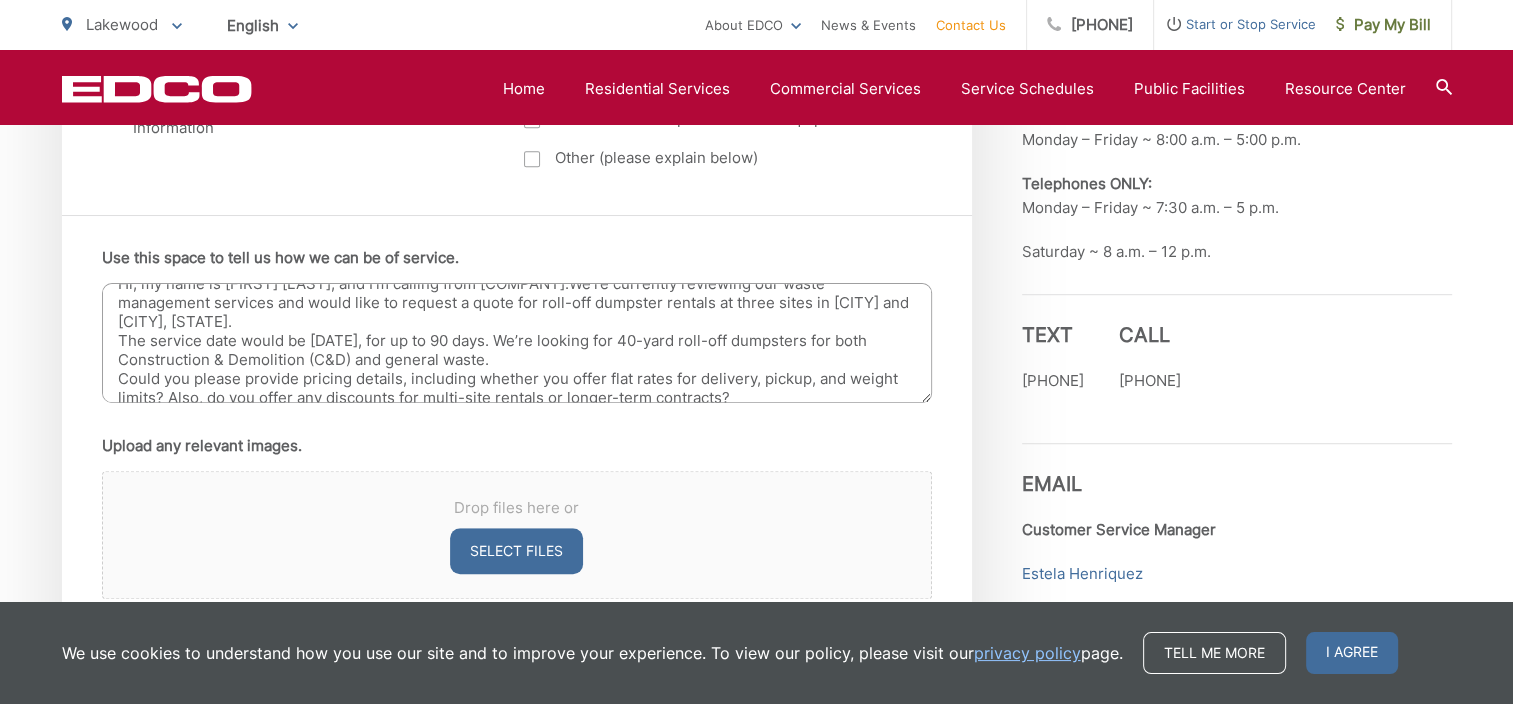 scroll, scrollTop: 118, scrollLeft: 0, axis: vertical 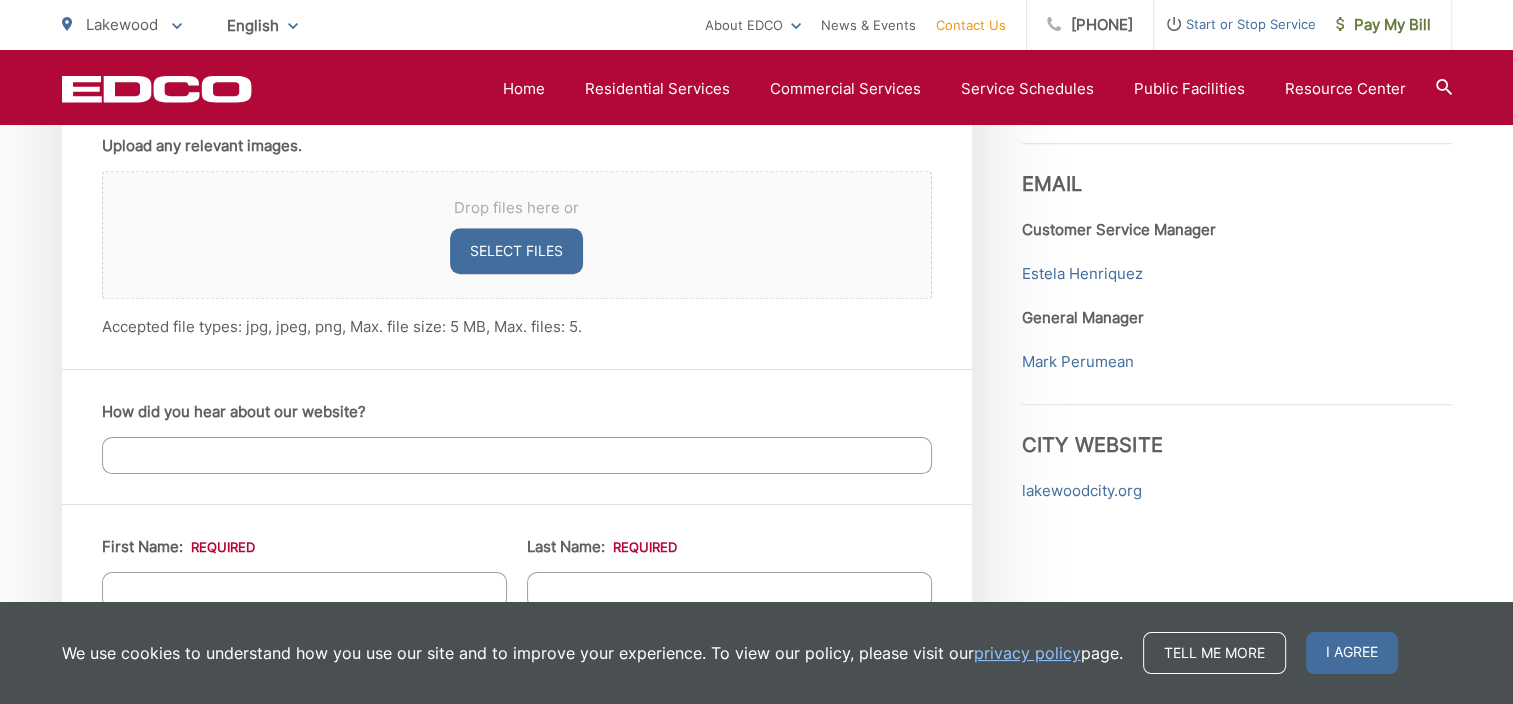 type on "Hi, my name is [FIRST] [LAST], and I’m calling from [COMPANY].We’re currently reviewing our waste management services and would like to request a quote for roll-off dumpster rentals at three sites in [CITY] and [CITY], [STATE].
The service date would be [DATE], for up to 90 days. We’re looking for 40-yard roll-off dumpsters for both Construction & Demolition (C&D) and general waste.
Could you please provide pricing details, including whether you offer flat rates for delivery, pickup, and weight limits? Also, do you offer any discounts for multi-site rentals or longer-term contracts?
The service locations are:
•	[NUMBER] [STREET], [CITY], [STATE] [POSTAL_CODE]
•	[NUMBER] [STREET], [CITY], [STATE] [POSTAL_CODE]
•	[NUMBER] [STREET], [CITY], [STATE] [POSTAL_CODE]" 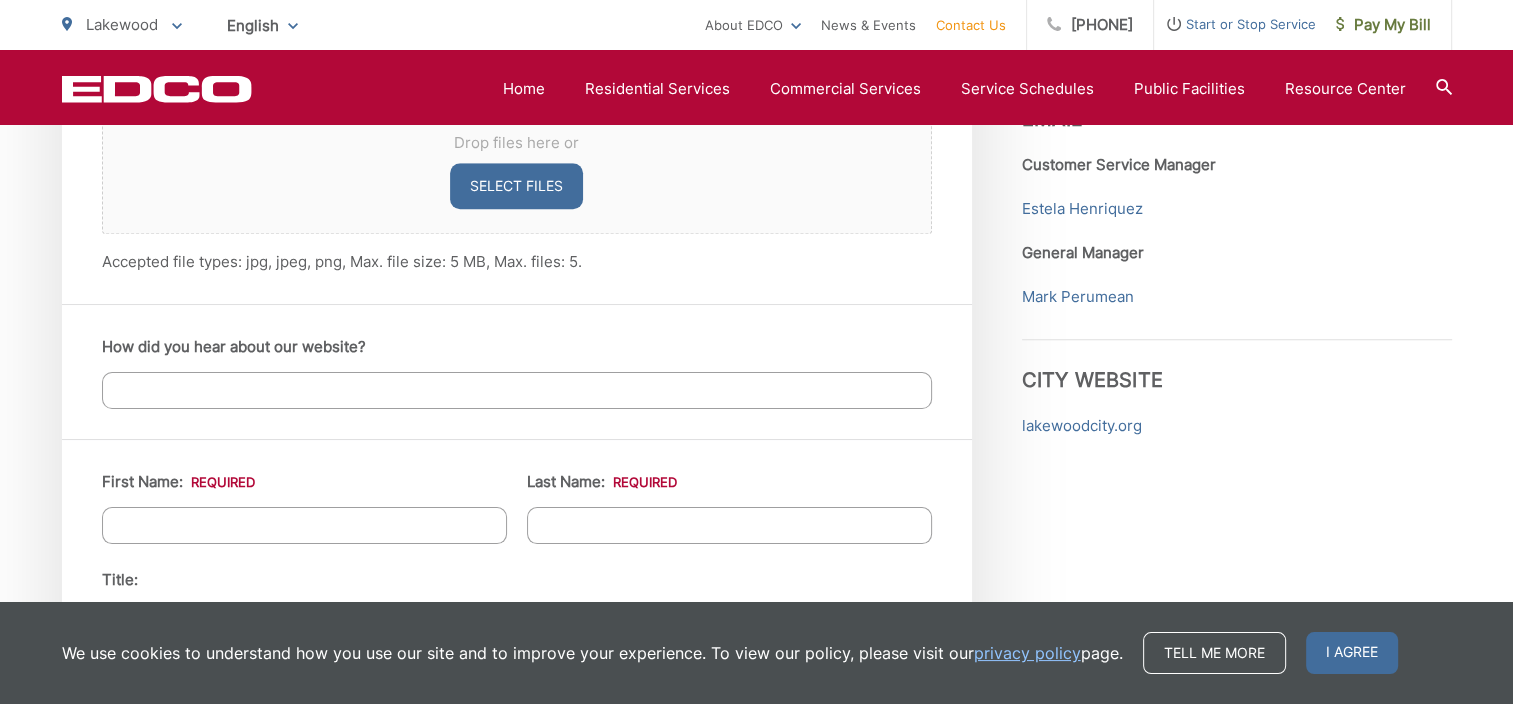 scroll, scrollTop: 1600, scrollLeft: 0, axis: vertical 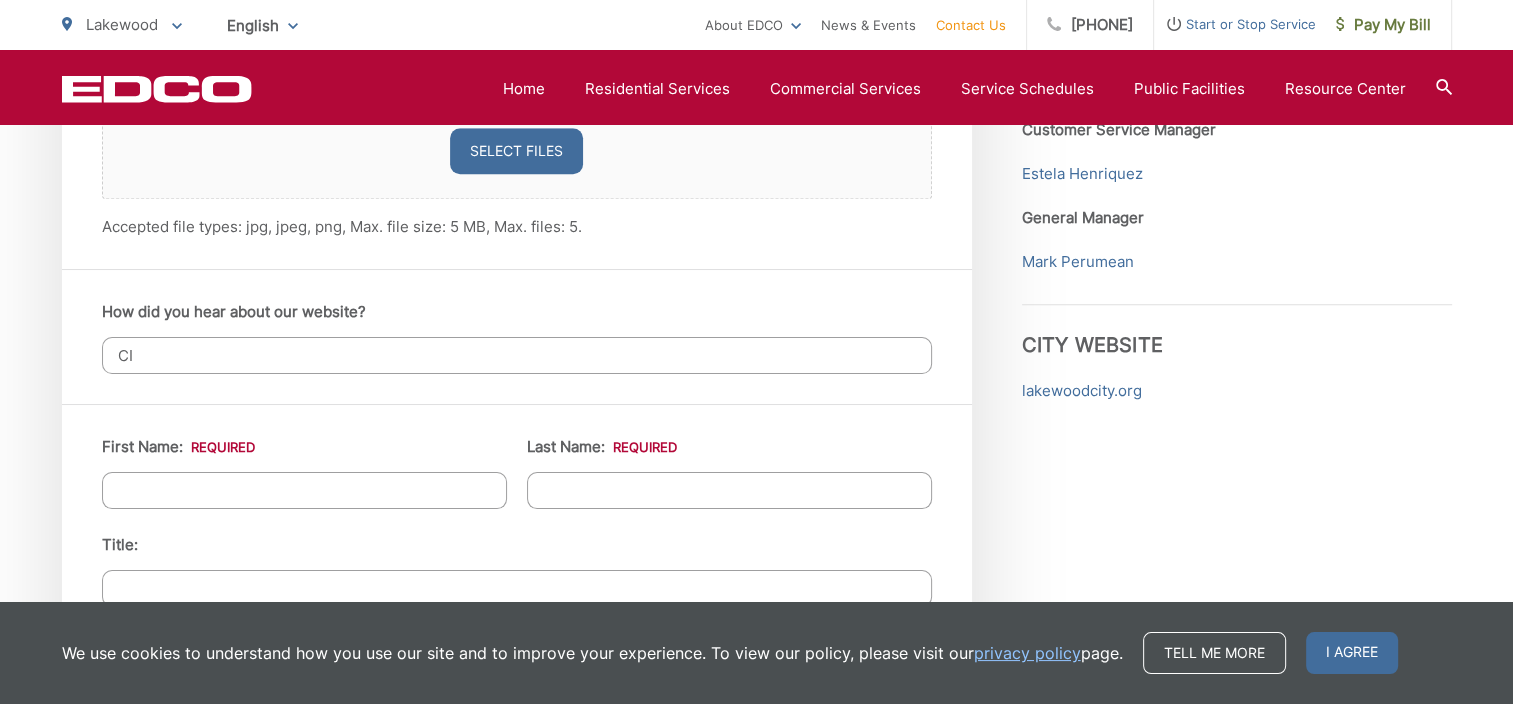 type on "C" 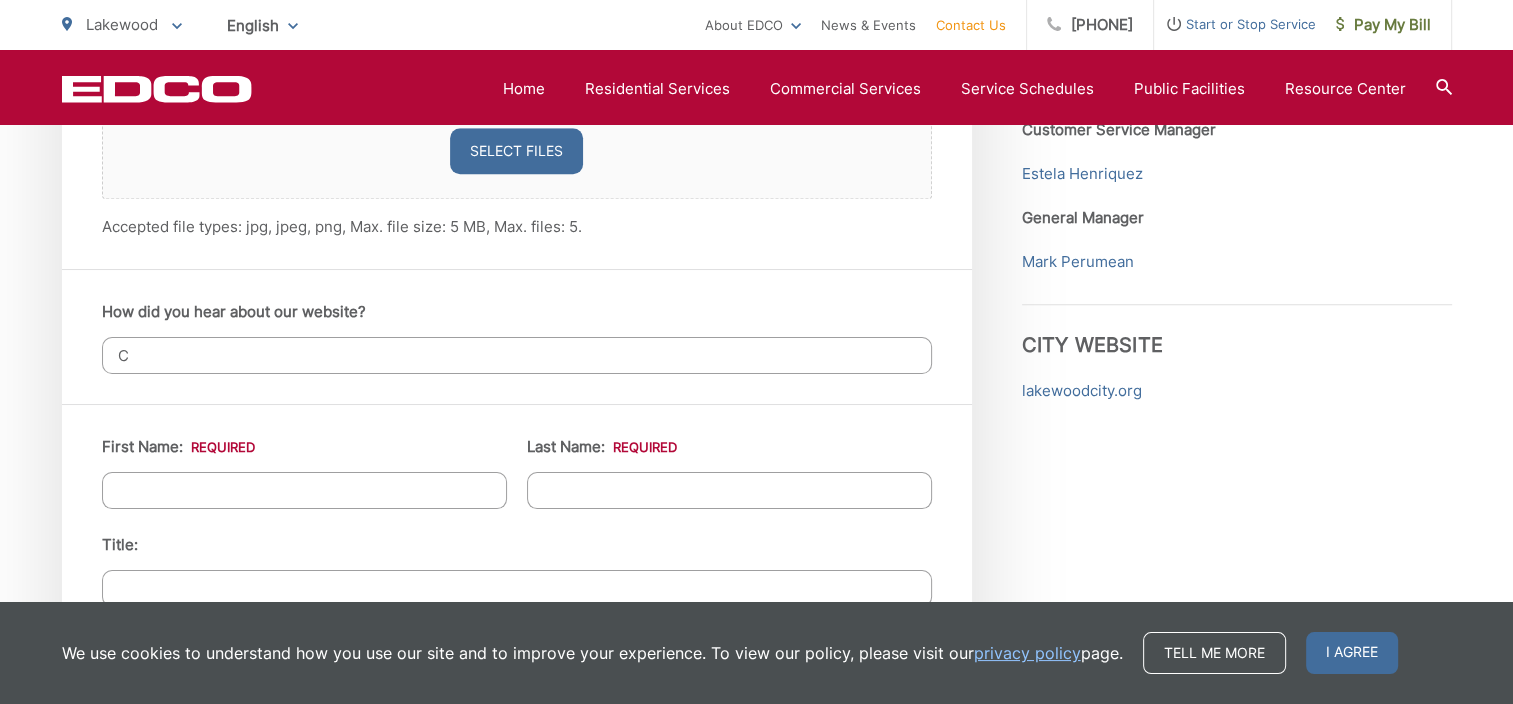 type 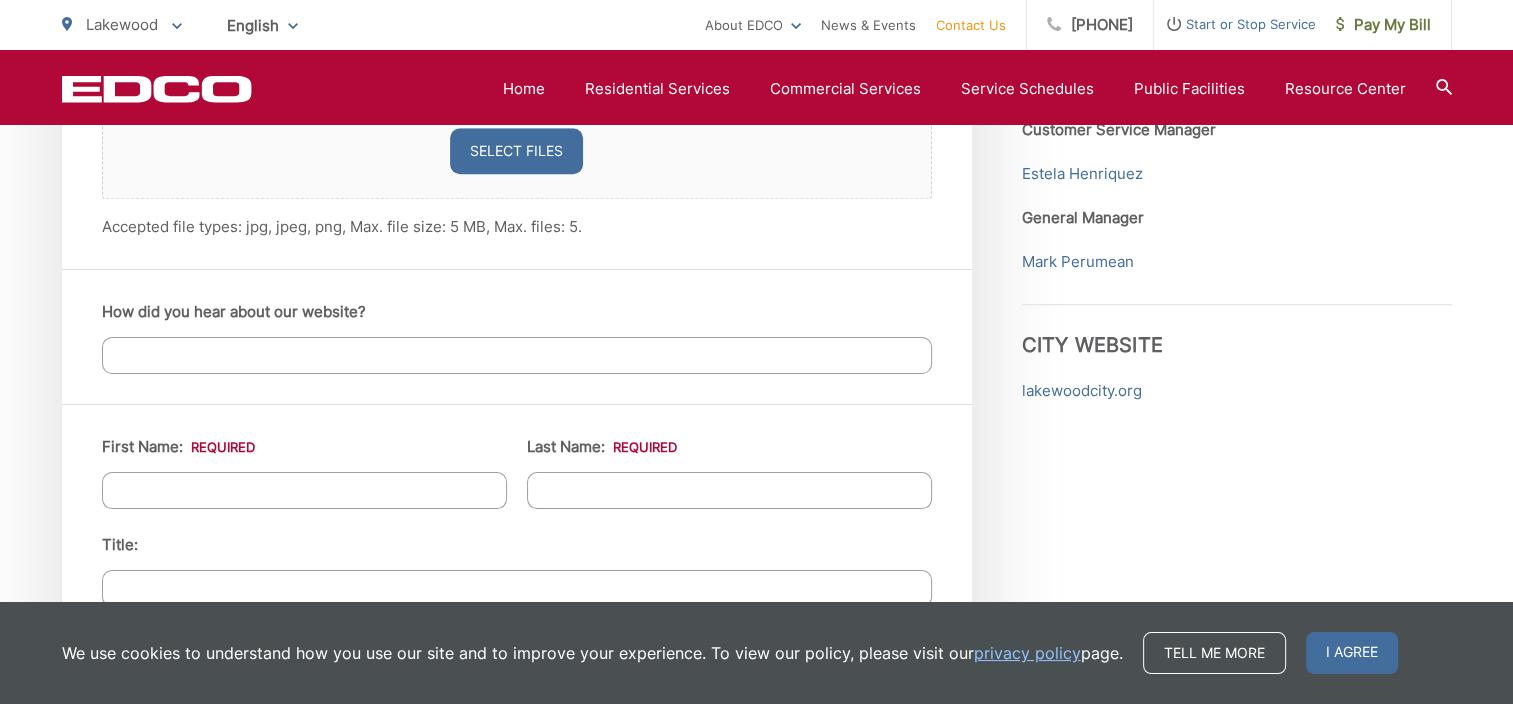 click on "First Name: *" at bounding box center [304, 490] 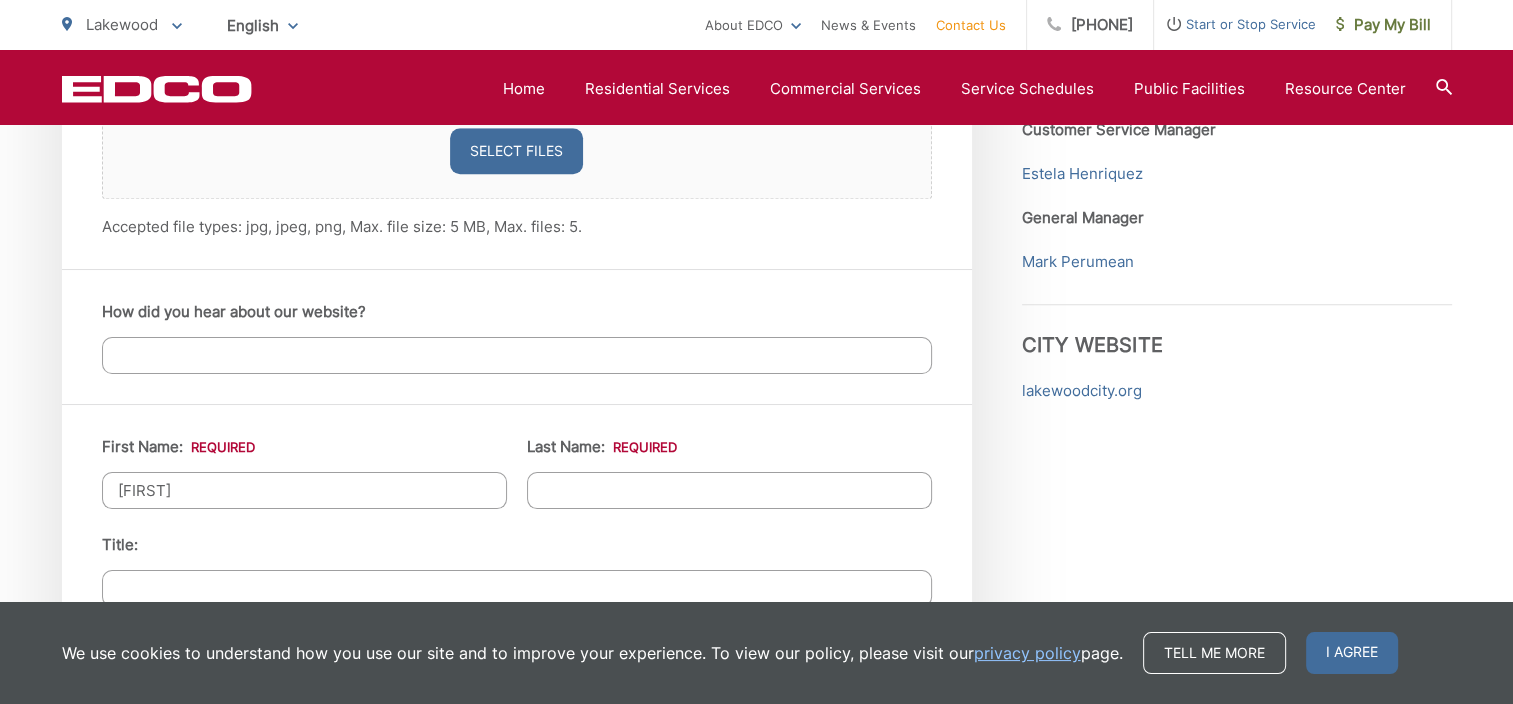 type on "[FIRST]" 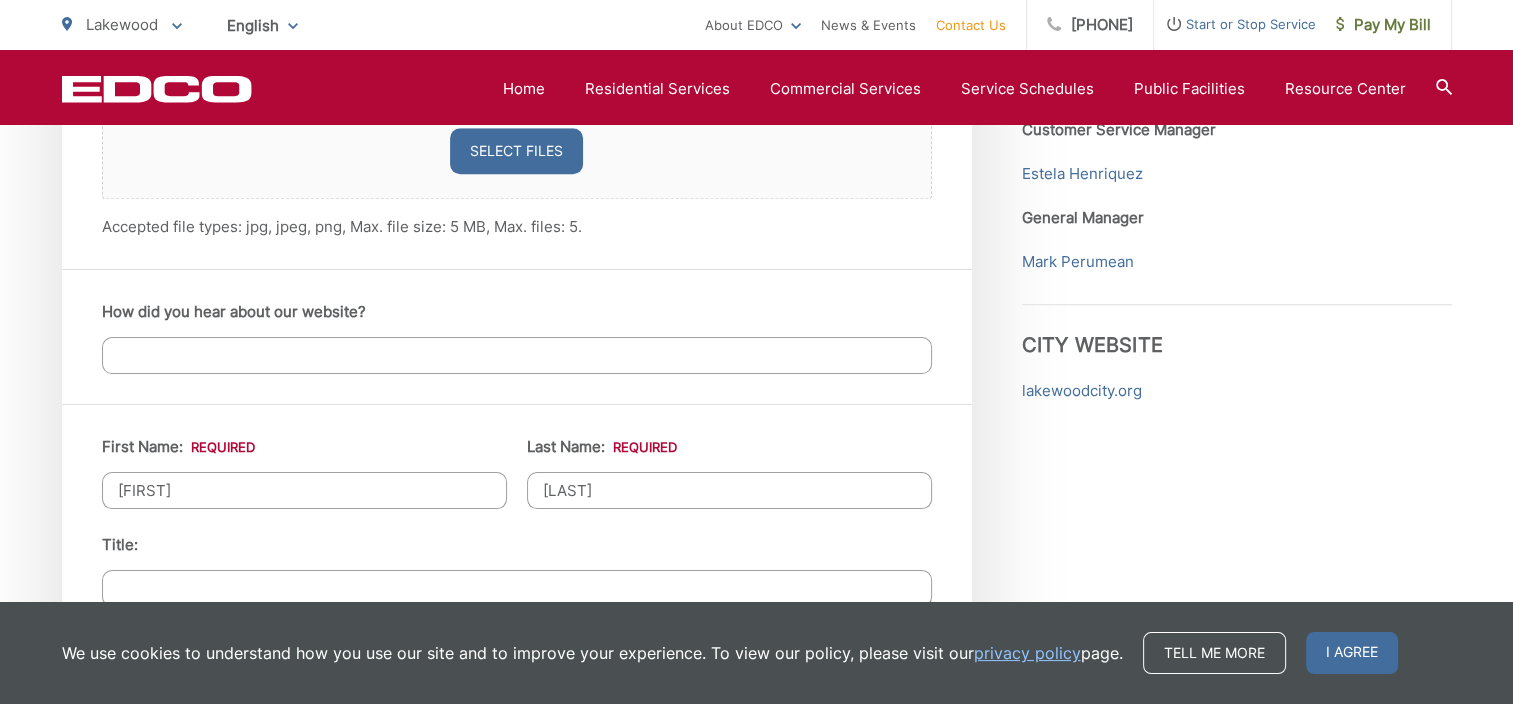 type on "new service" 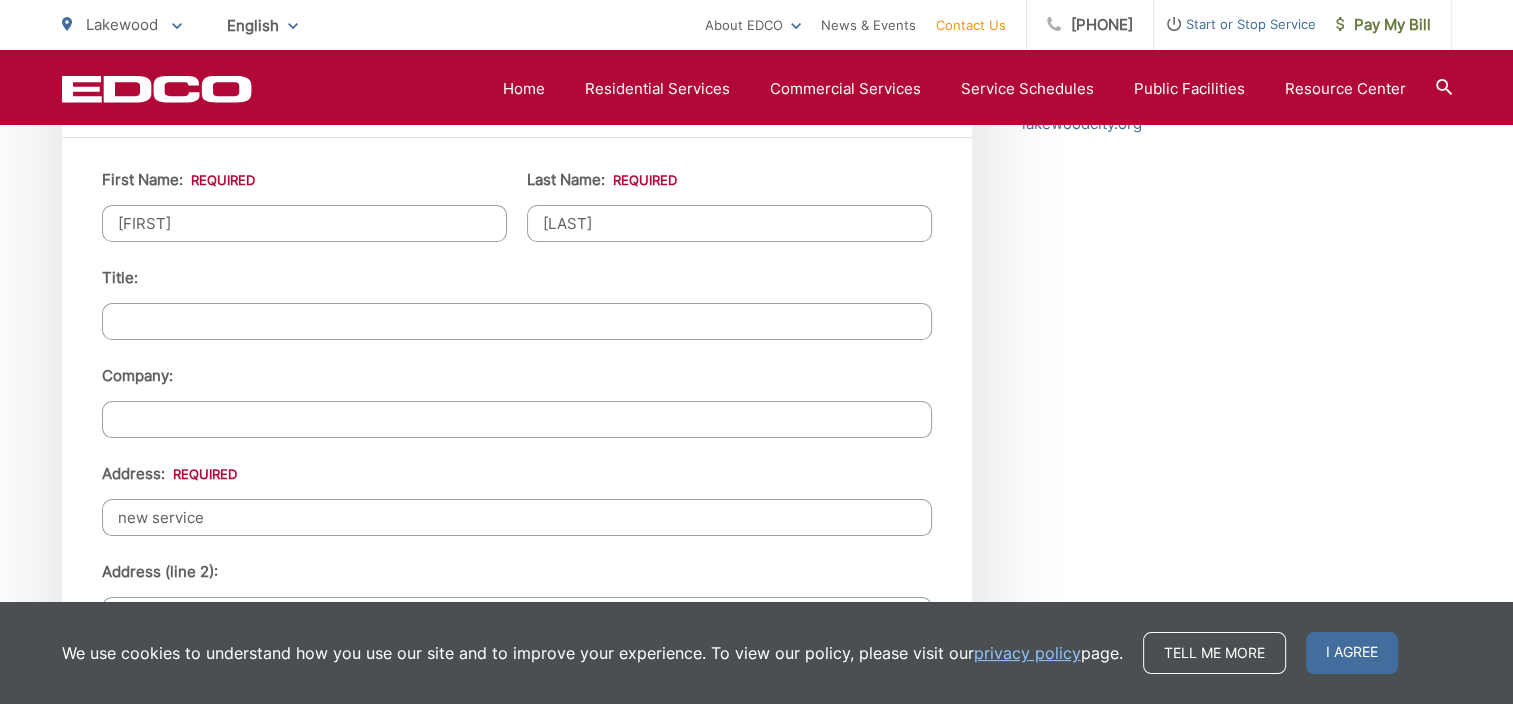 scroll, scrollTop: 1900, scrollLeft: 0, axis: vertical 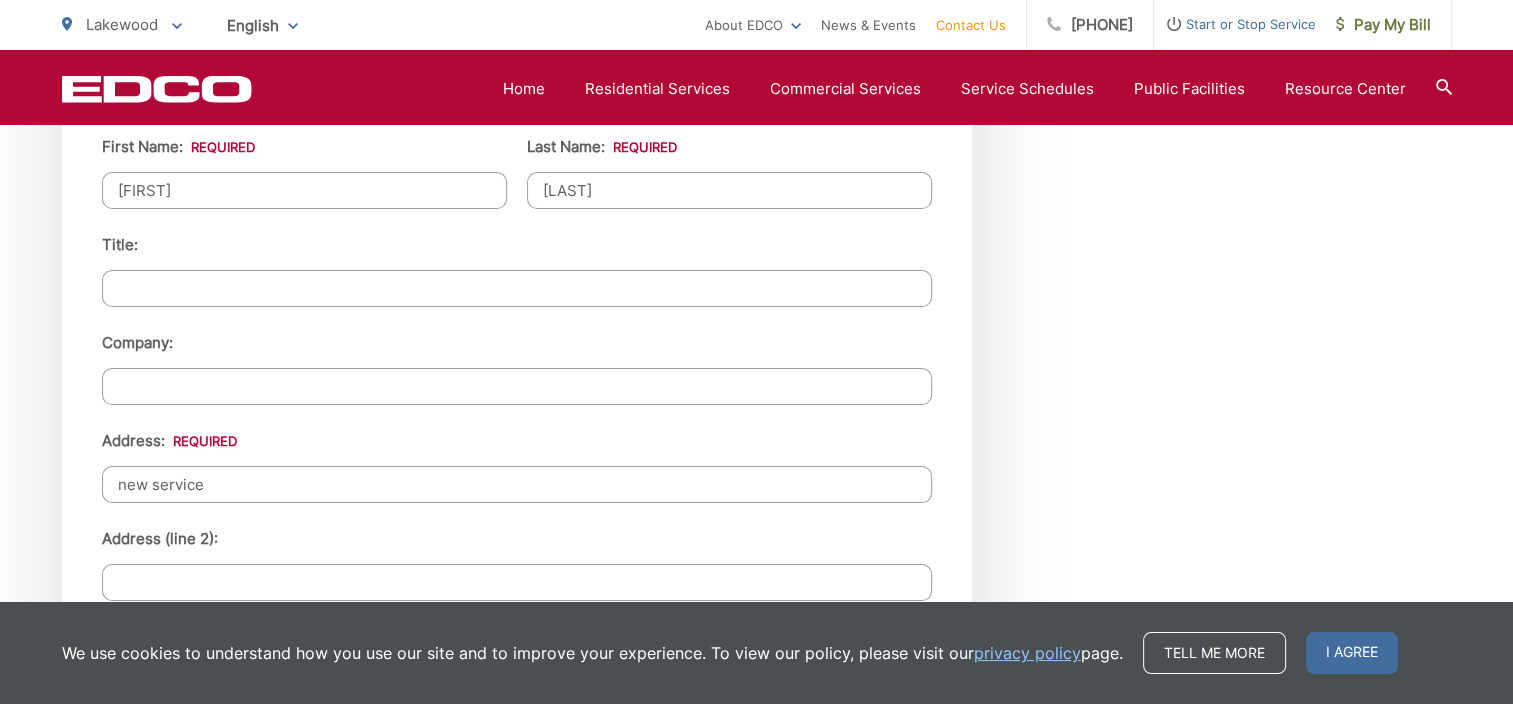 click on "Title:" at bounding box center [517, 288] 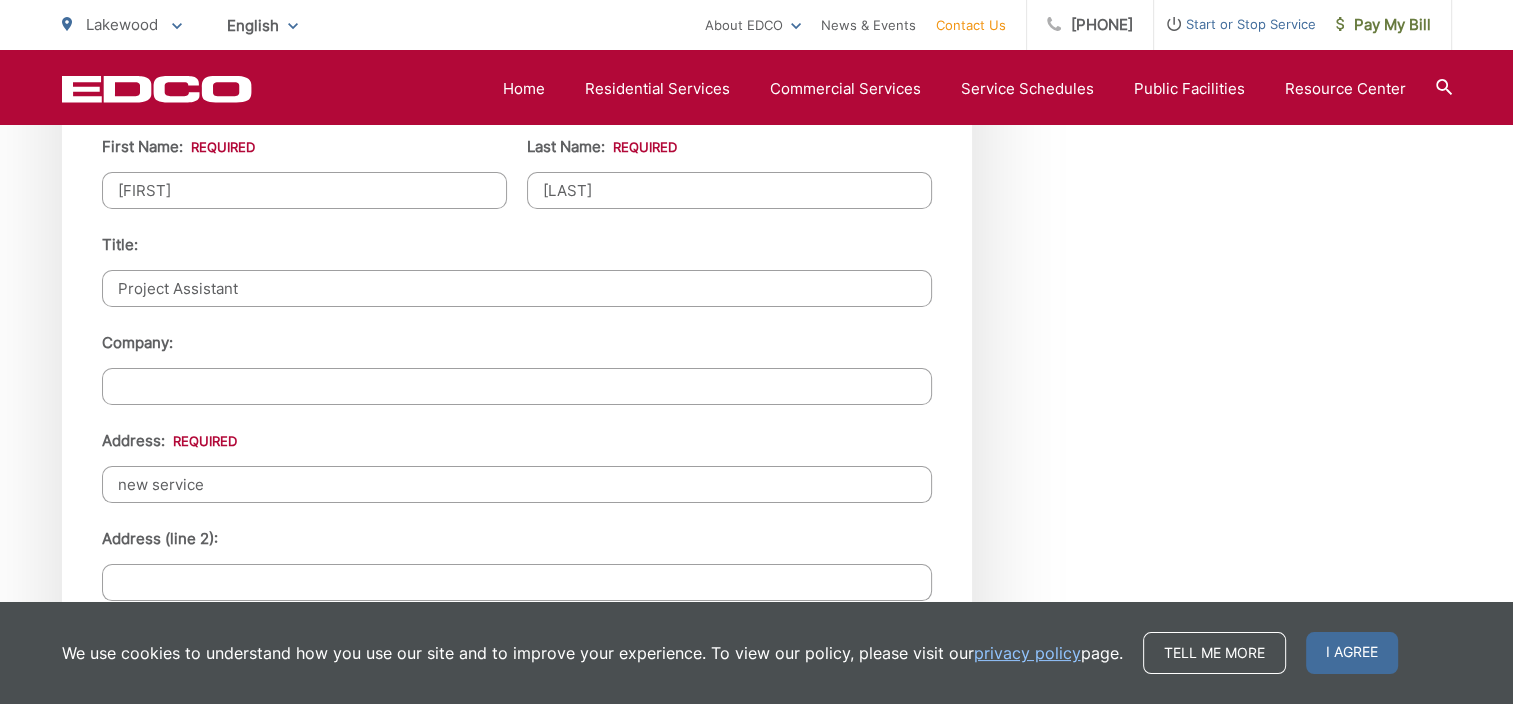 type on "Project Assistant" 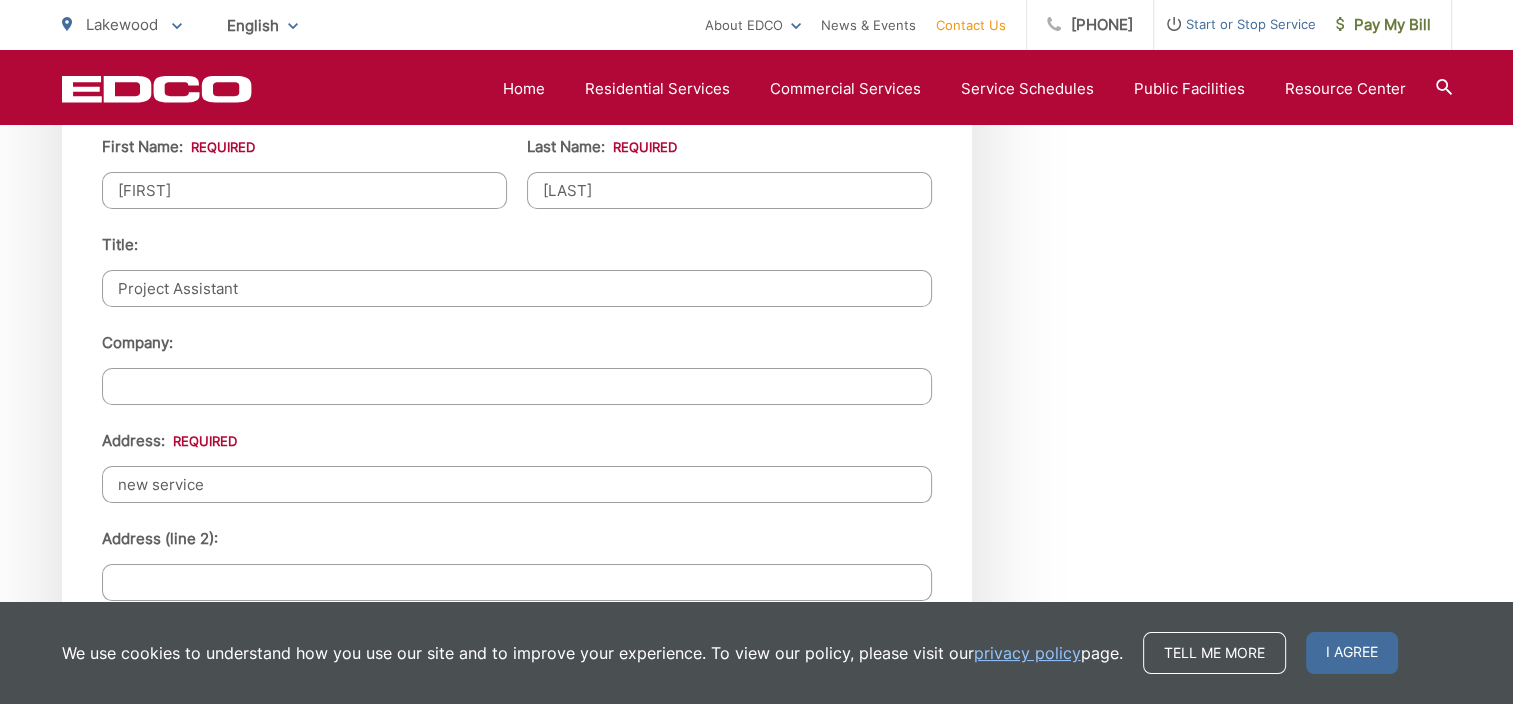 paste on "Hi, my name is [FIRST] [LAST], and I’m calling from [COMPANY].We’re currently reviewing our waste management services and would like to request a quote for roll-off dumpster rentals at three sites in [CITY] and [CITY], [STATE]. The service date would be [DATE], for up to 90 days. We’re looking for 40-yard roll-off dumpsters for both Construction & Demolition (C&D) and general waste. Could you please provide pricing details, including whether you offer flat rates for delivery, pickup, and weight limits? Also, do you offer any discounts for multi-site rentals or longer-term contracts? The service locations are: •	[NUMBER] [STREET], [CITY], [STATE] [POSTAL_CODE] •	[NUMBER] [STREET], [CITY], [STATE] [POSTAL_CODE] •	[NUMBER] [STREET], [CITY], [STATE] [POSTAL_CODE]" 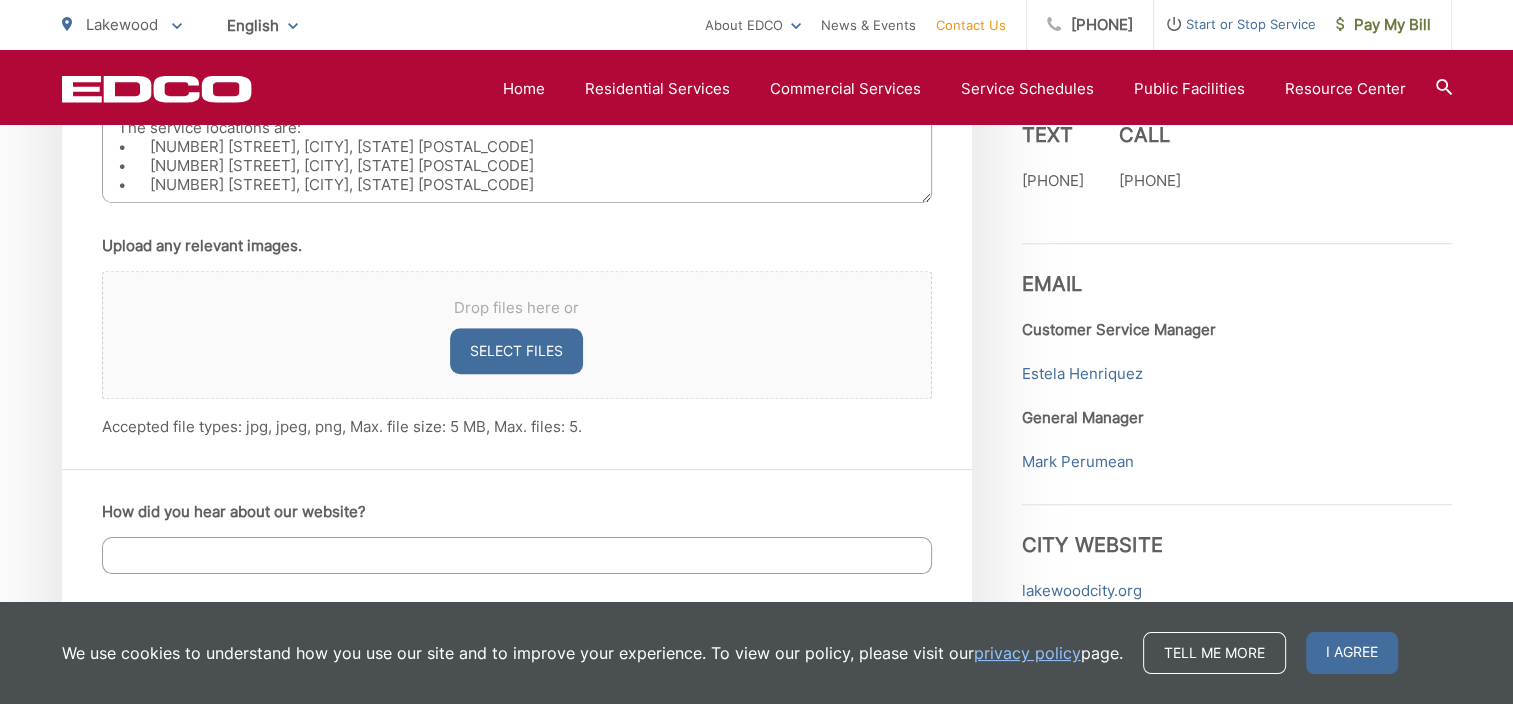 scroll, scrollTop: 1300, scrollLeft: 0, axis: vertical 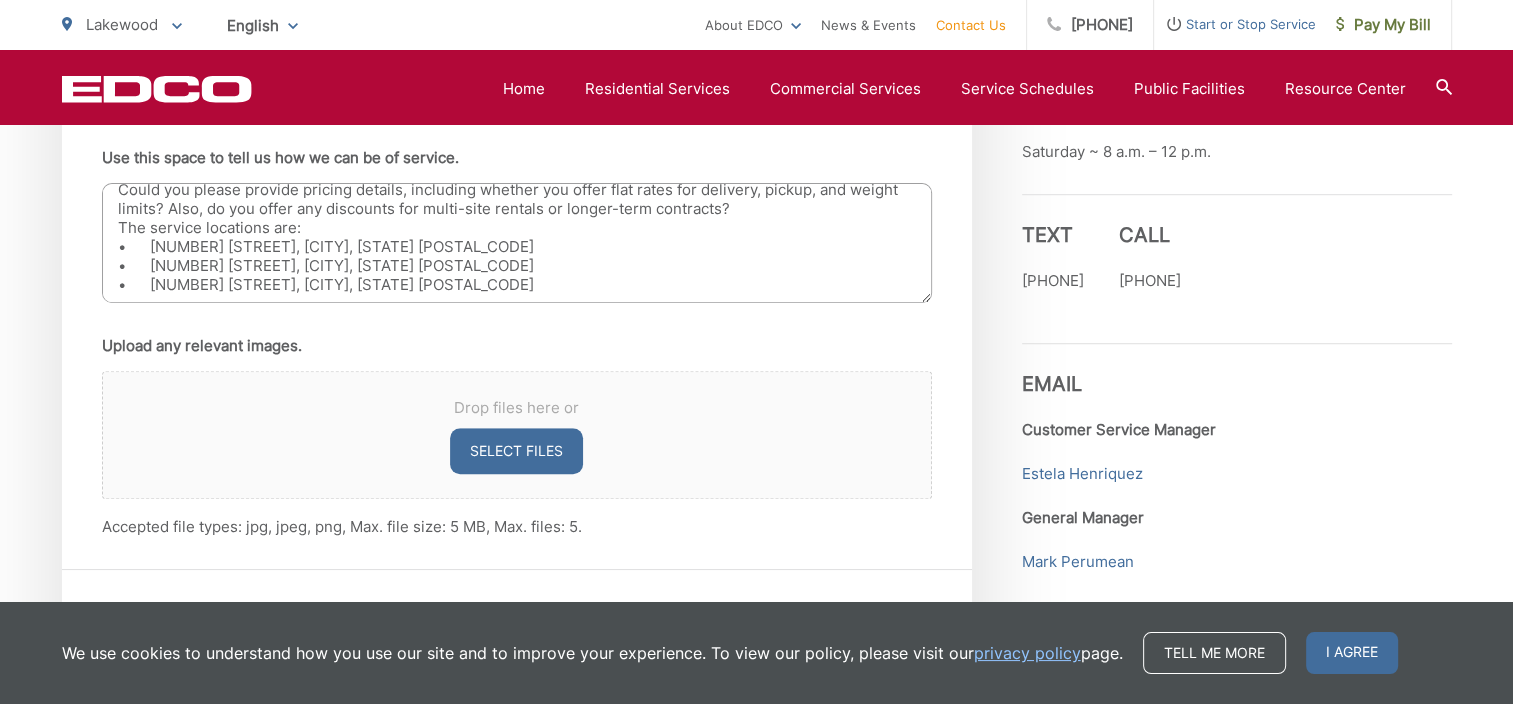 type on "Emcor Mesa Energy Systems Inc." 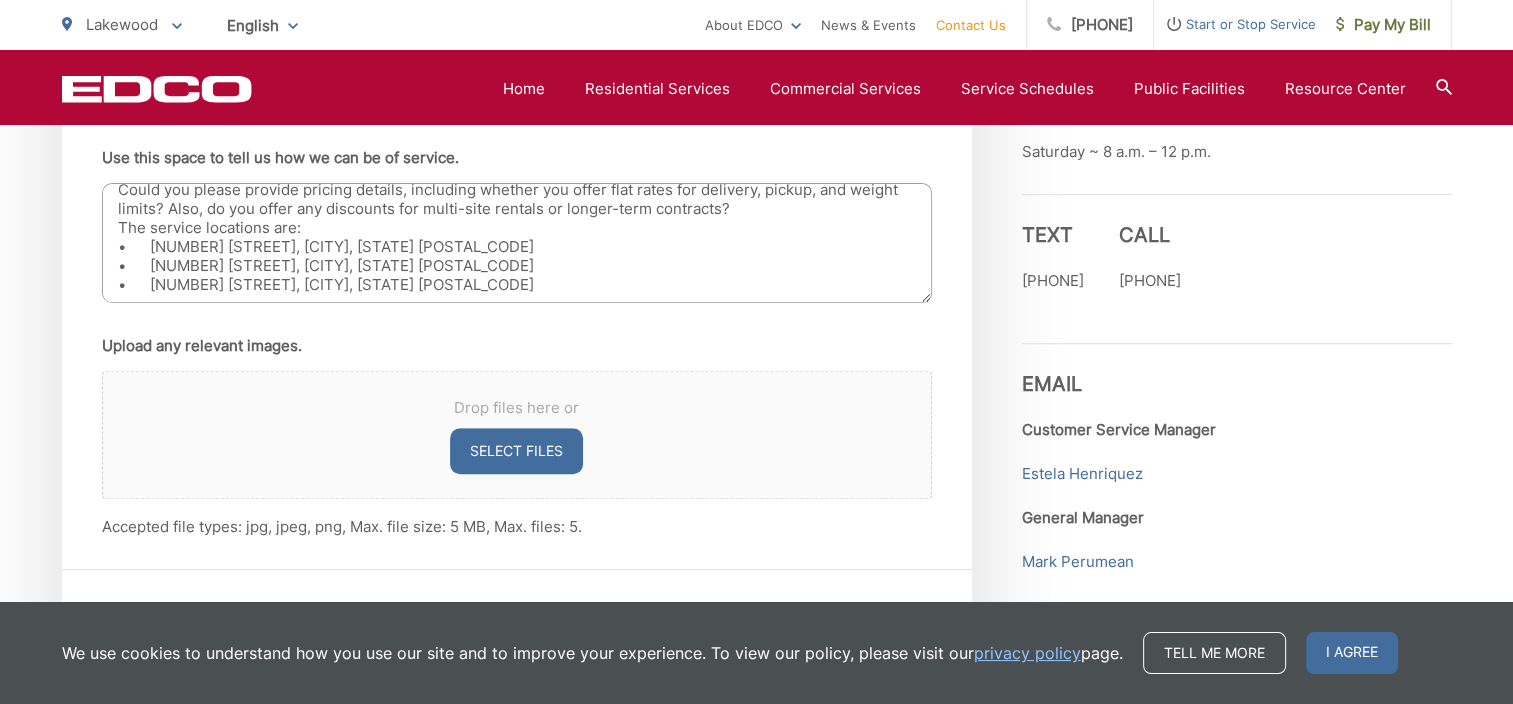 click on "Hi, my name is [FIRST] [LAST], and I’m calling from [COMPANY].We’re currently reviewing our waste management services and would like to request a quote for roll-off dumpster rentals at three sites in [CITY] and [CITY], [STATE].
The service date would be [DATE], for up to 90 days. We’re looking for 40-yard roll-off dumpsters for both Construction & Demolition (C&D) and general waste.
Could you please provide pricing details, including whether you offer flat rates for delivery, pickup, and weight limits? Also, do you offer any discounts for multi-site rentals or longer-term contracts?
The service locations are:
•	[NUMBER] [STREET], [CITY], [STATE] [POSTAL_CODE]
•	[NUMBER] [STREET], [CITY], [STATE] [POSTAL_CODE]
•	[NUMBER] [STREET], [CITY], [STATE] [POSTAL_CODE]" at bounding box center [517, 243] 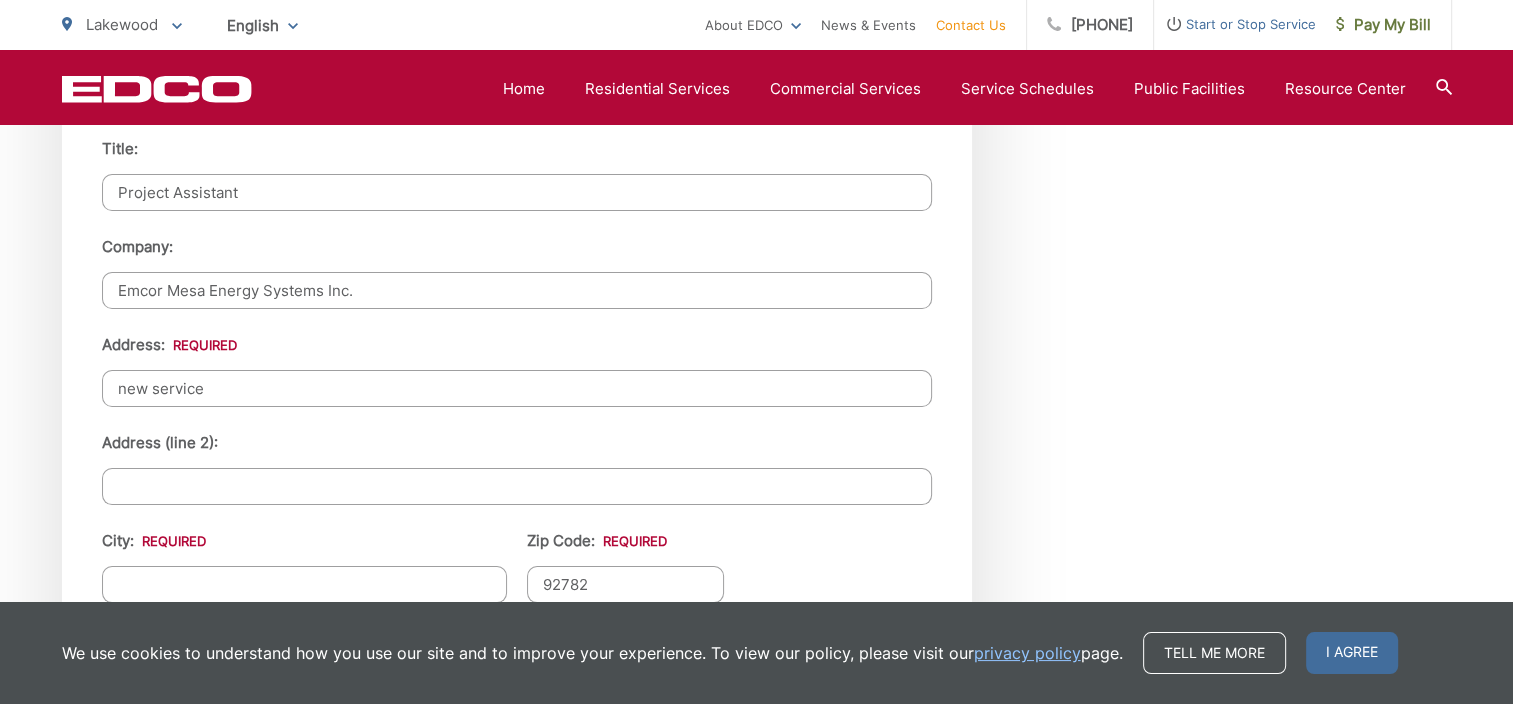 scroll, scrollTop: 2100, scrollLeft: 0, axis: vertical 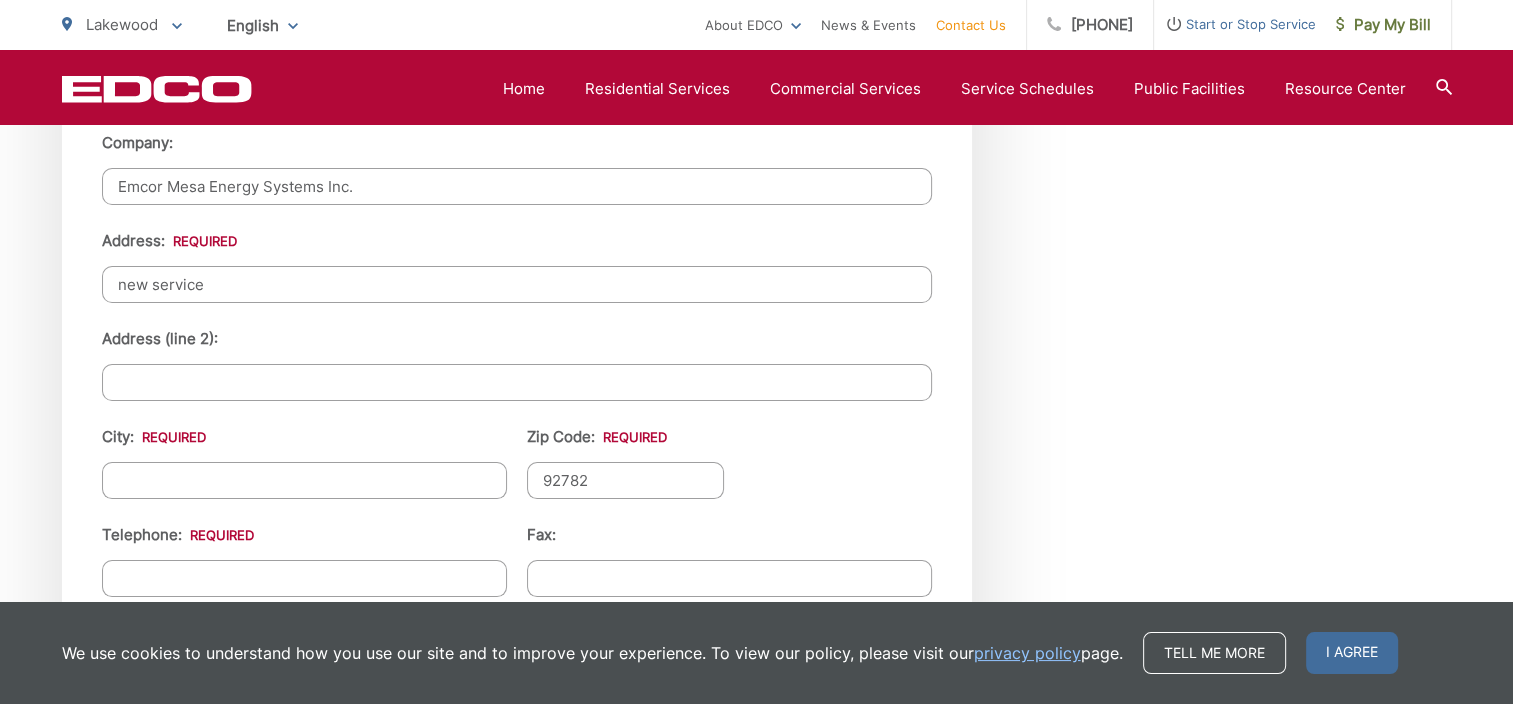 click on "Address (line 2):" at bounding box center [517, 382] 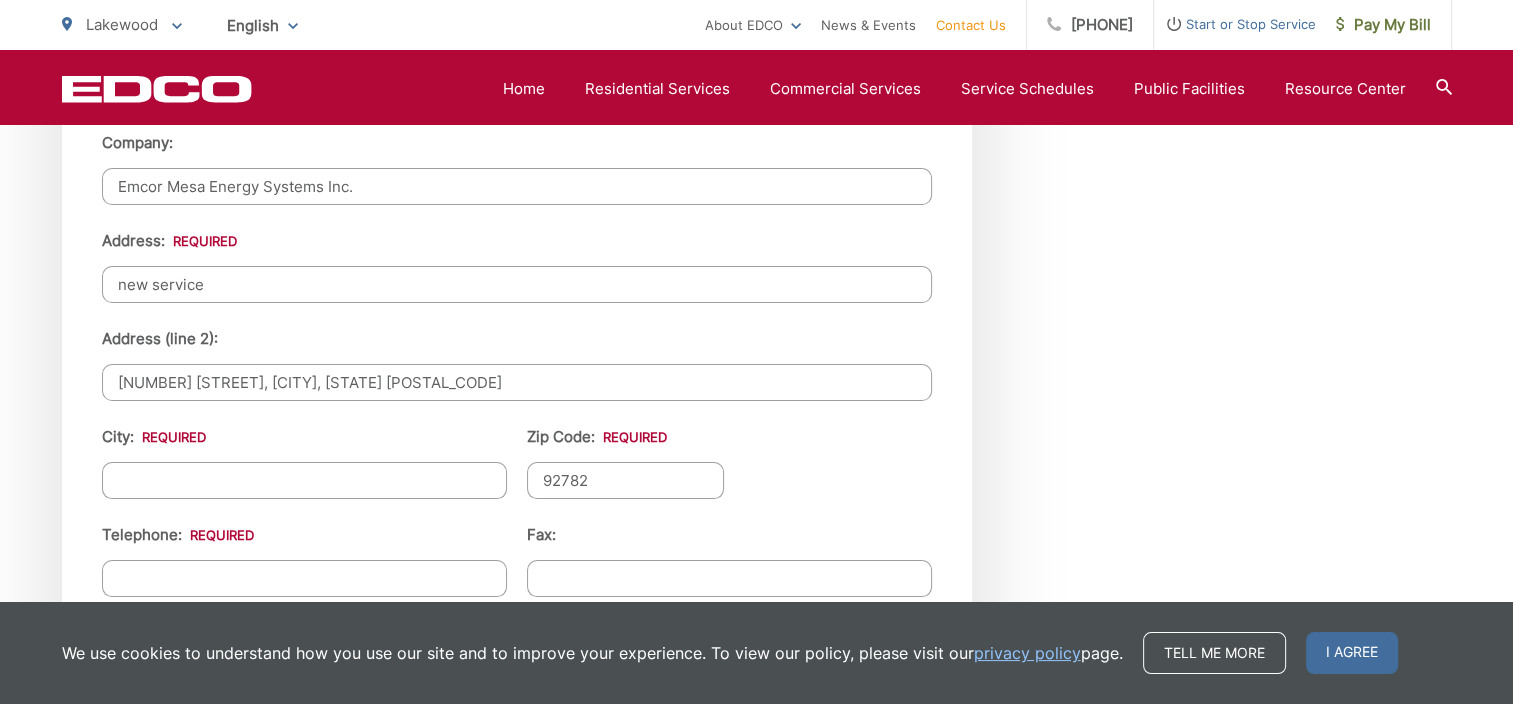 drag, startPoint x: 156, startPoint y: 379, endPoint x: 478, endPoint y: 379, distance: 322 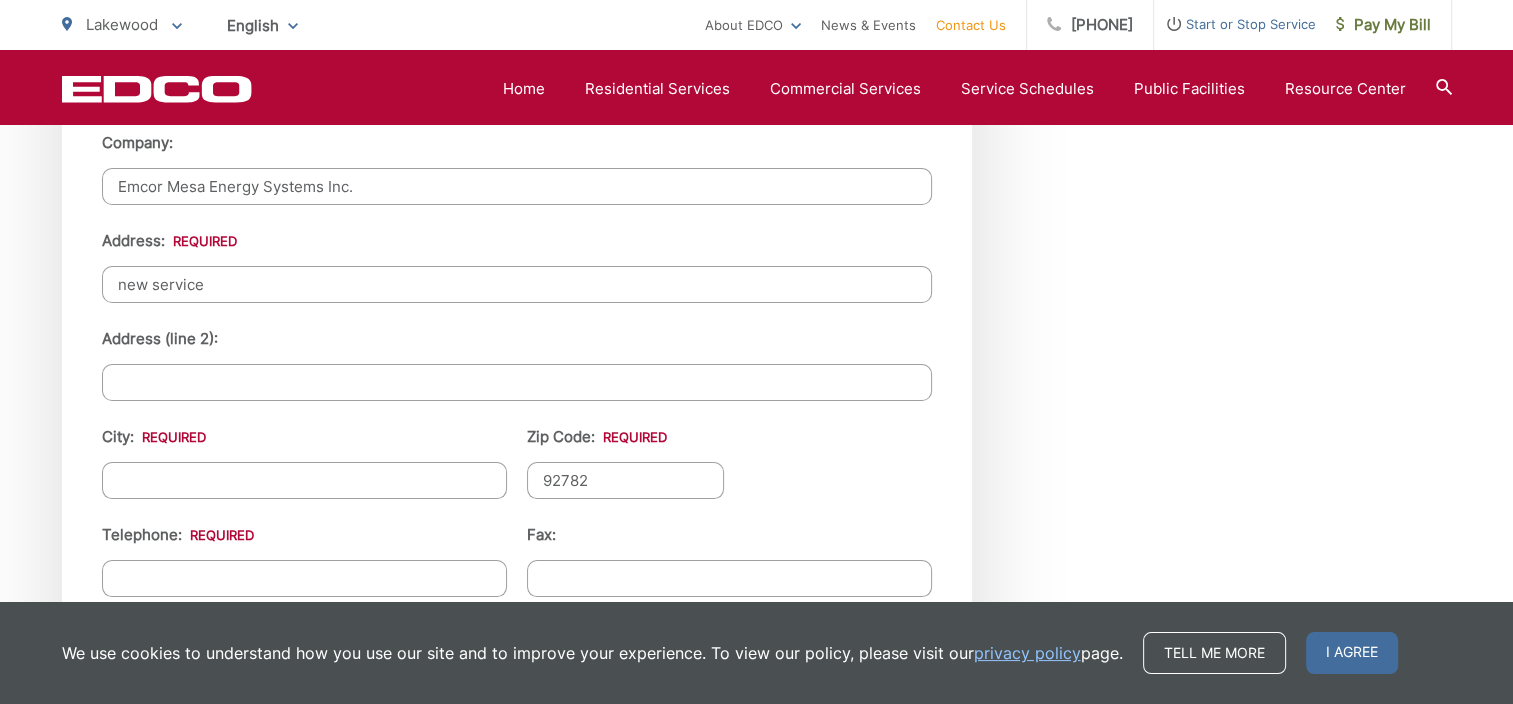 paste on "[NUMBER] [STREET], [CITY], [STATE] [POSTAL_CODE]" 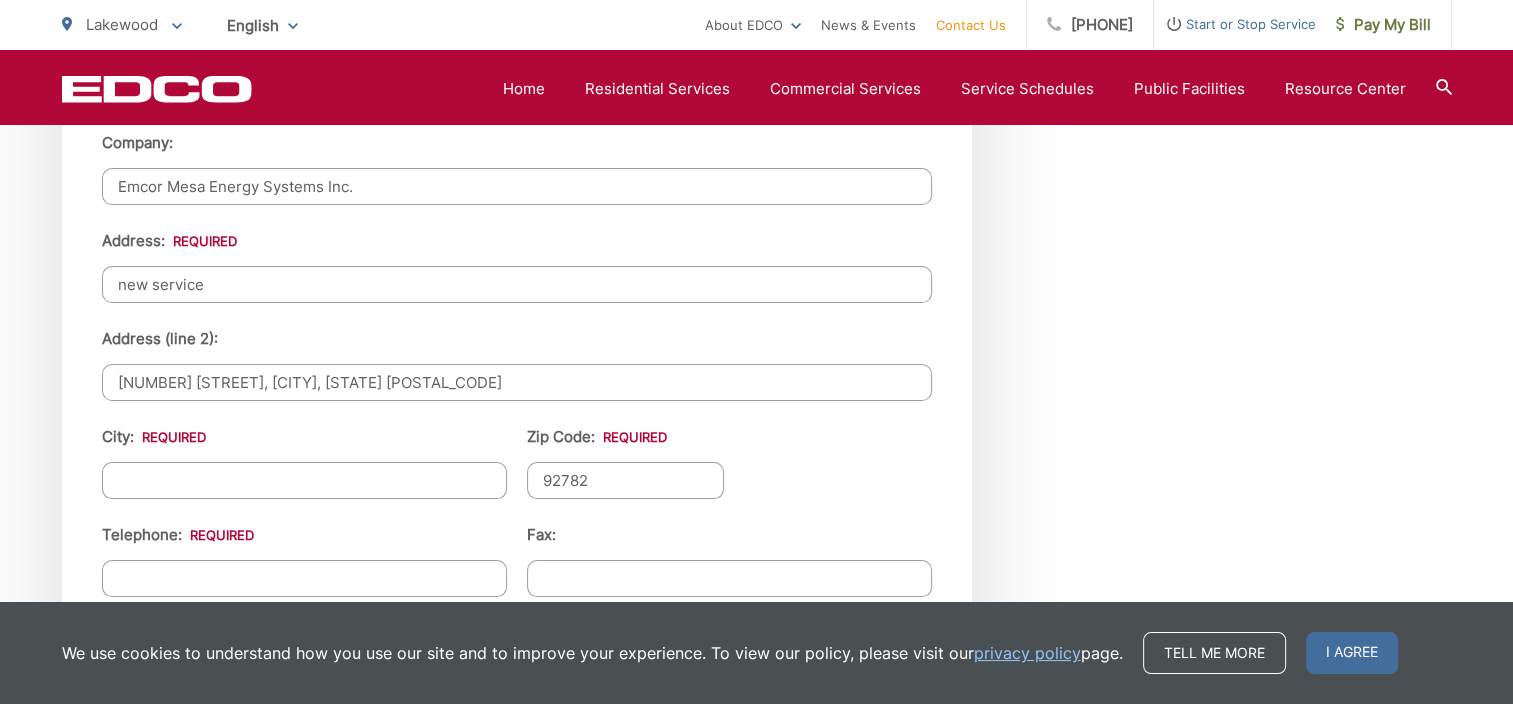 drag, startPoint x: 337, startPoint y: 378, endPoint x: 261, endPoint y: 378, distance: 76 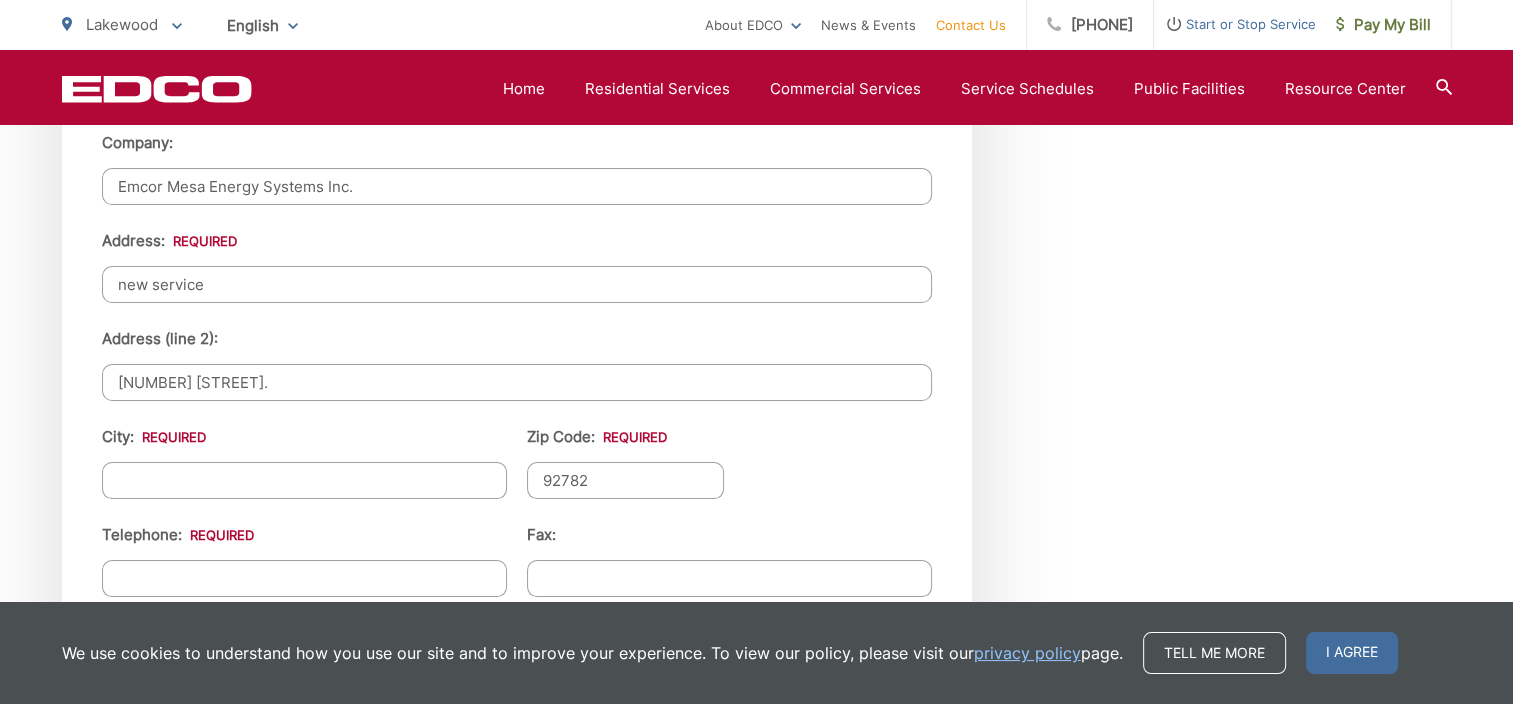 type on "[NUMBER] [STREET]." 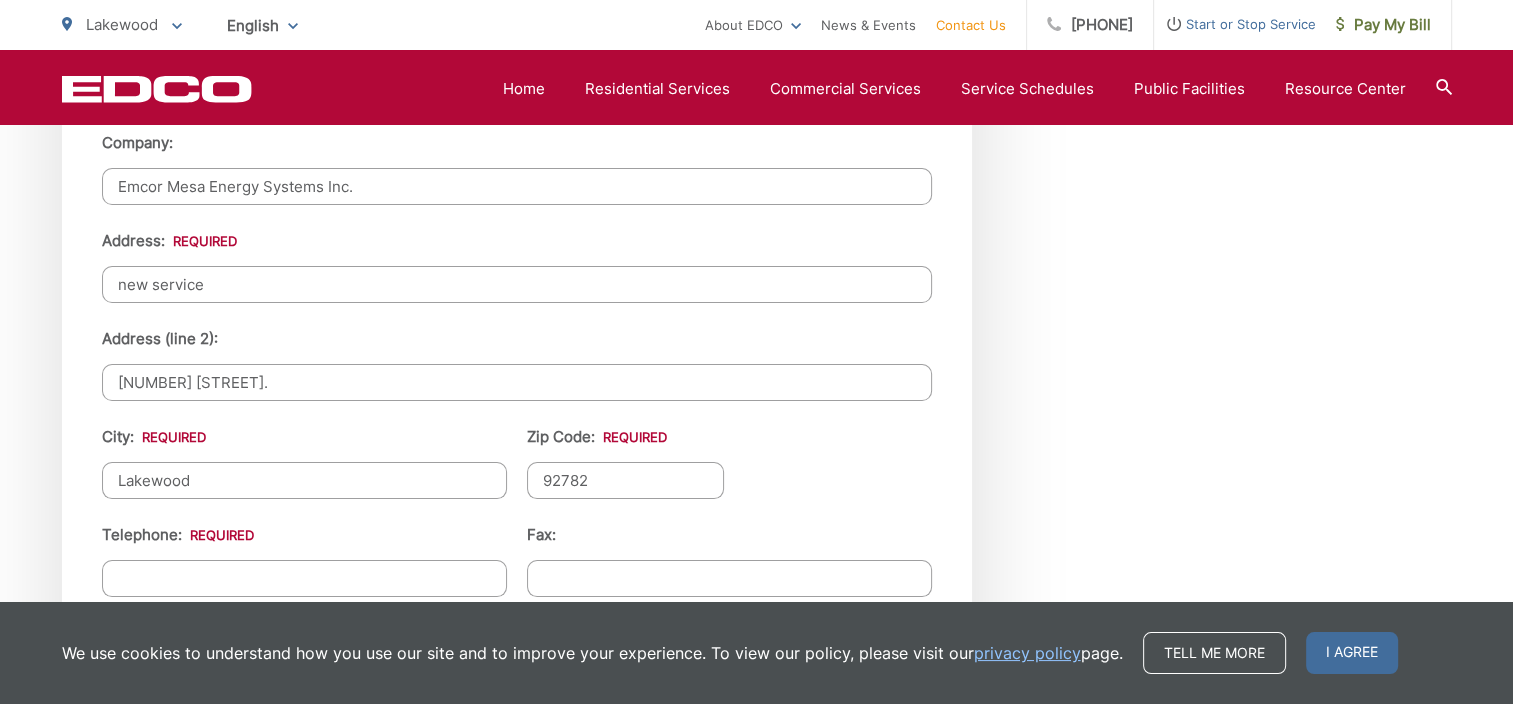 type on "Lakewood" 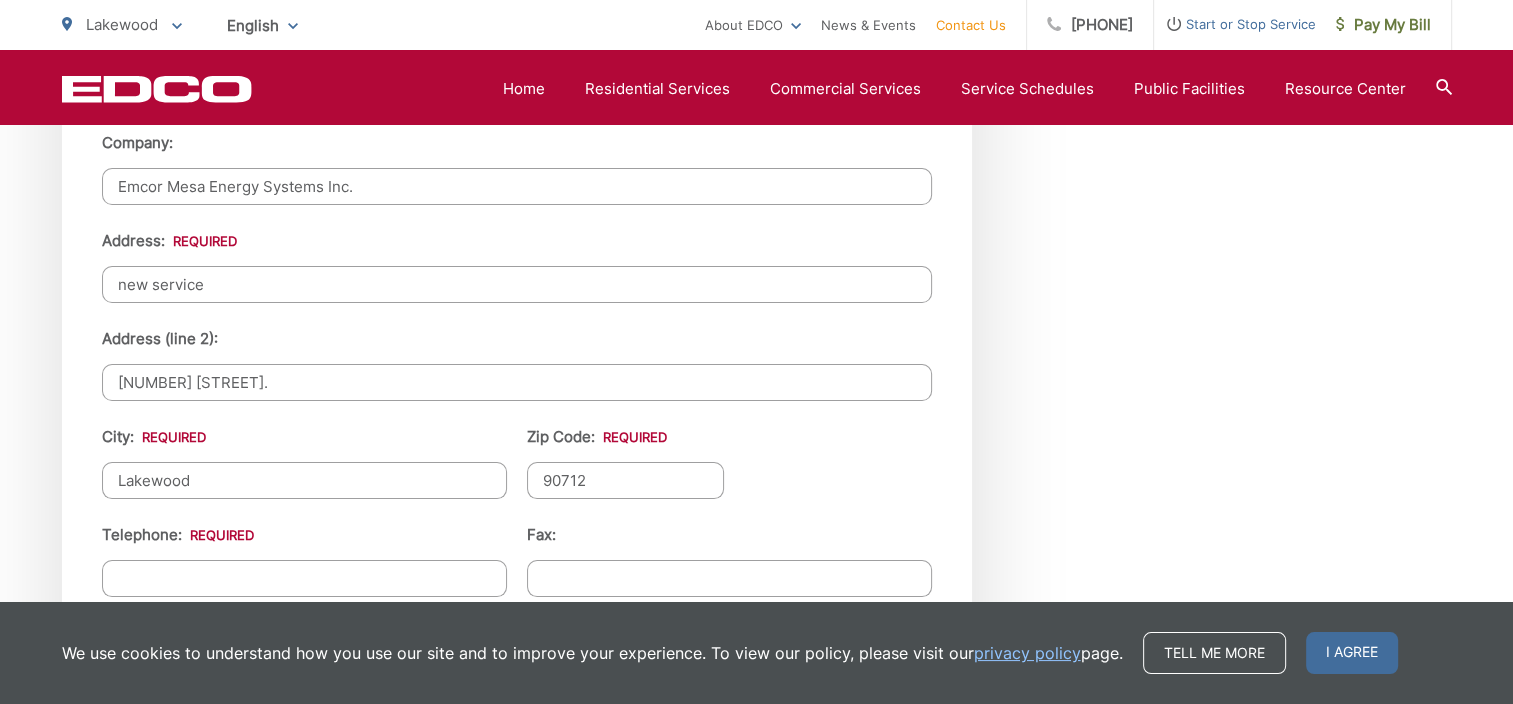 type on "90712" 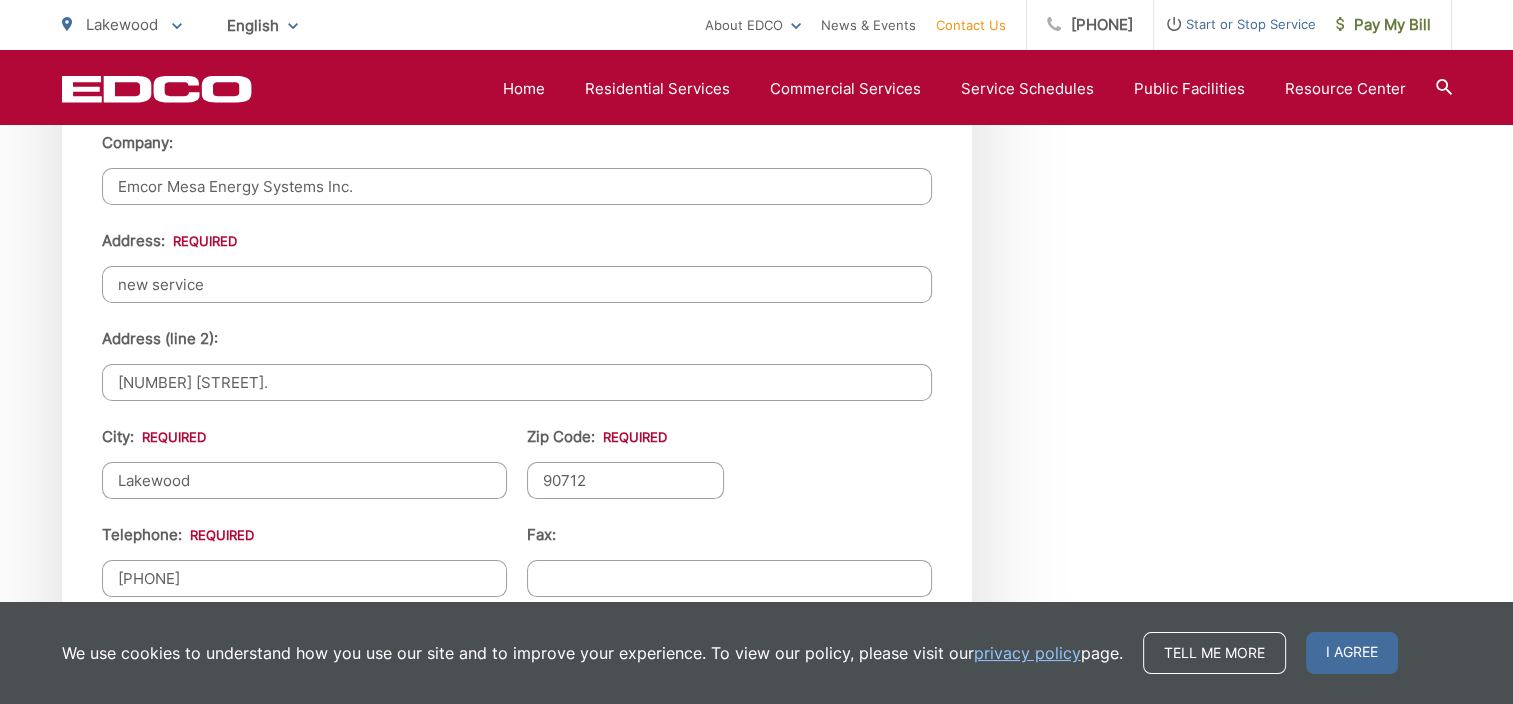 type on "[PHONE]" 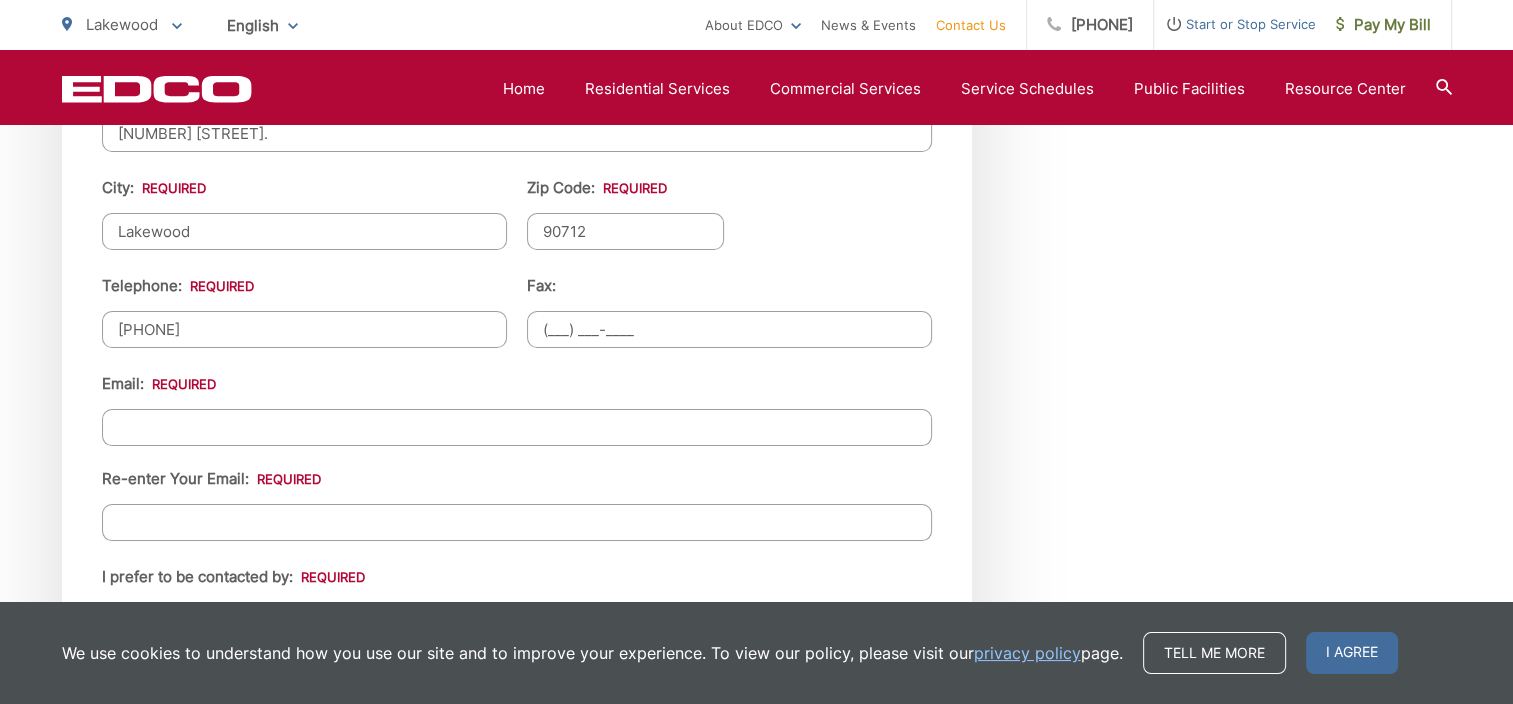 scroll, scrollTop: 2400, scrollLeft: 0, axis: vertical 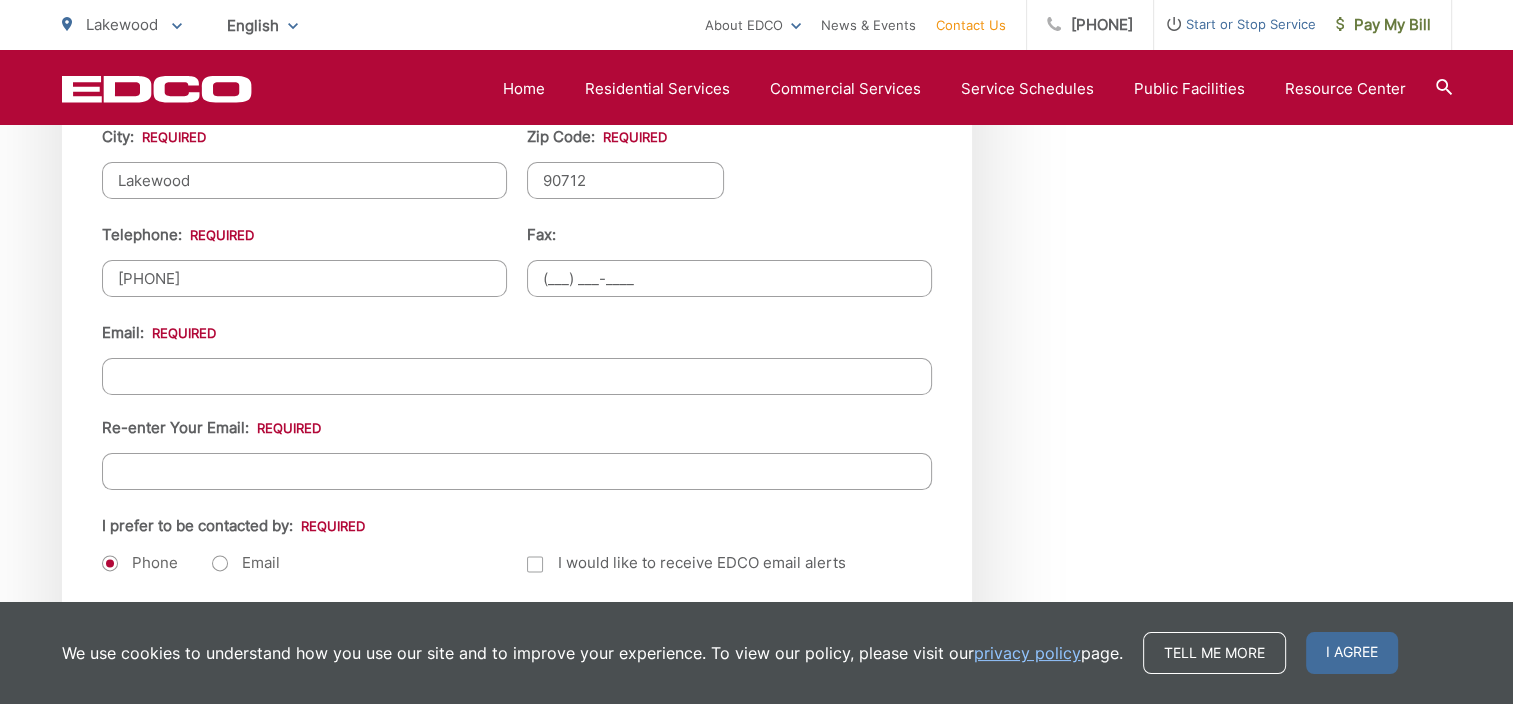 type 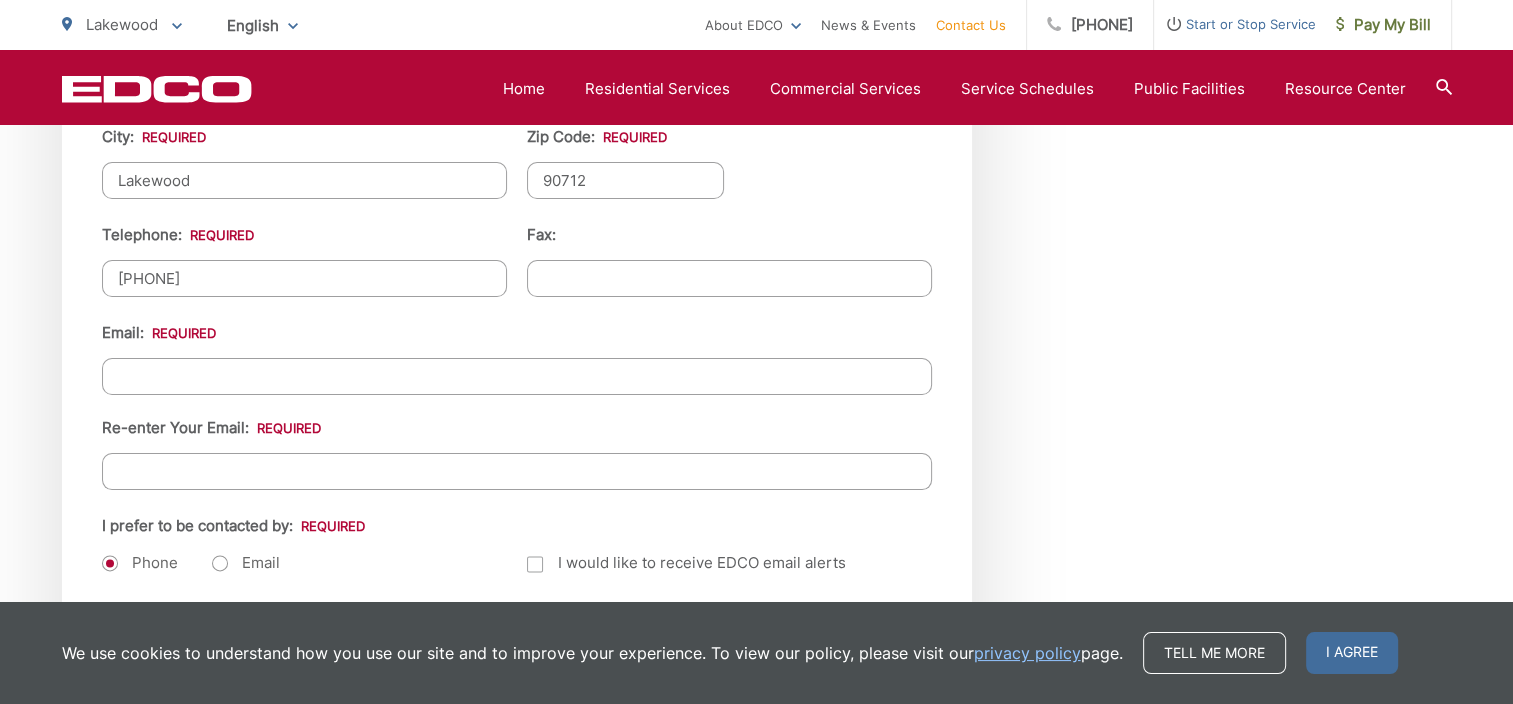 click on "Email *" at bounding box center [517, 376] 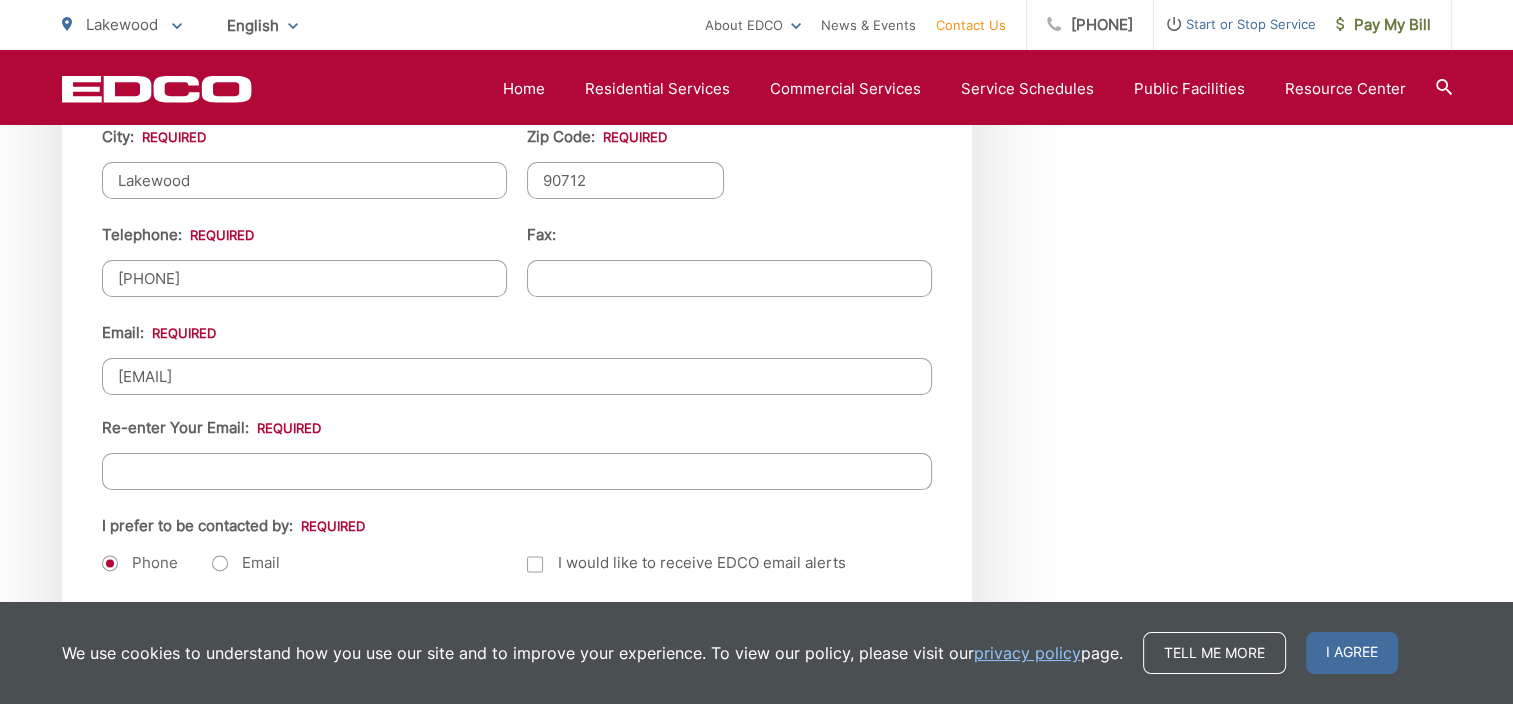 type on "[EMAIL]" 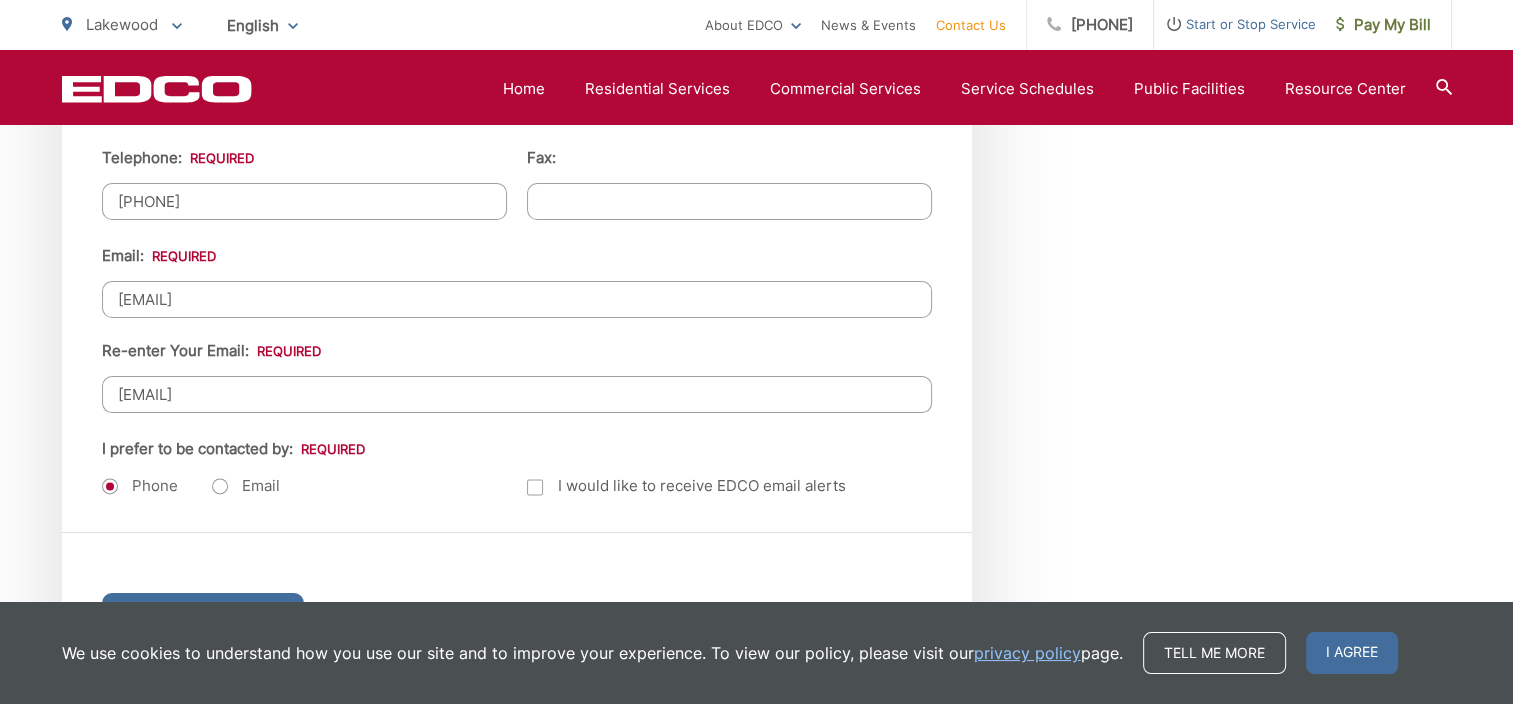 scroll, scrollTop: 2600, scrollLeft: 0, axis: vertical 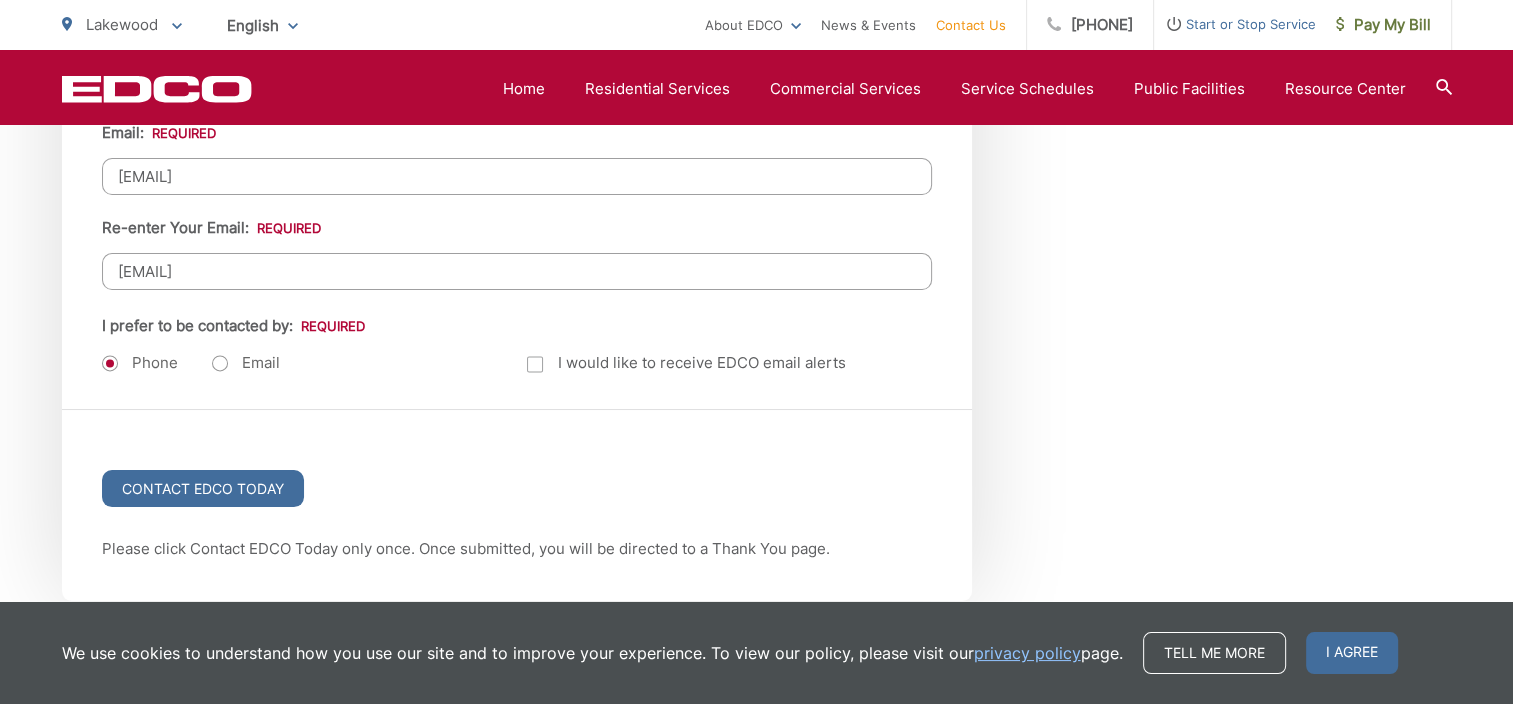 click on "Email" at bounding box center (246, 363) 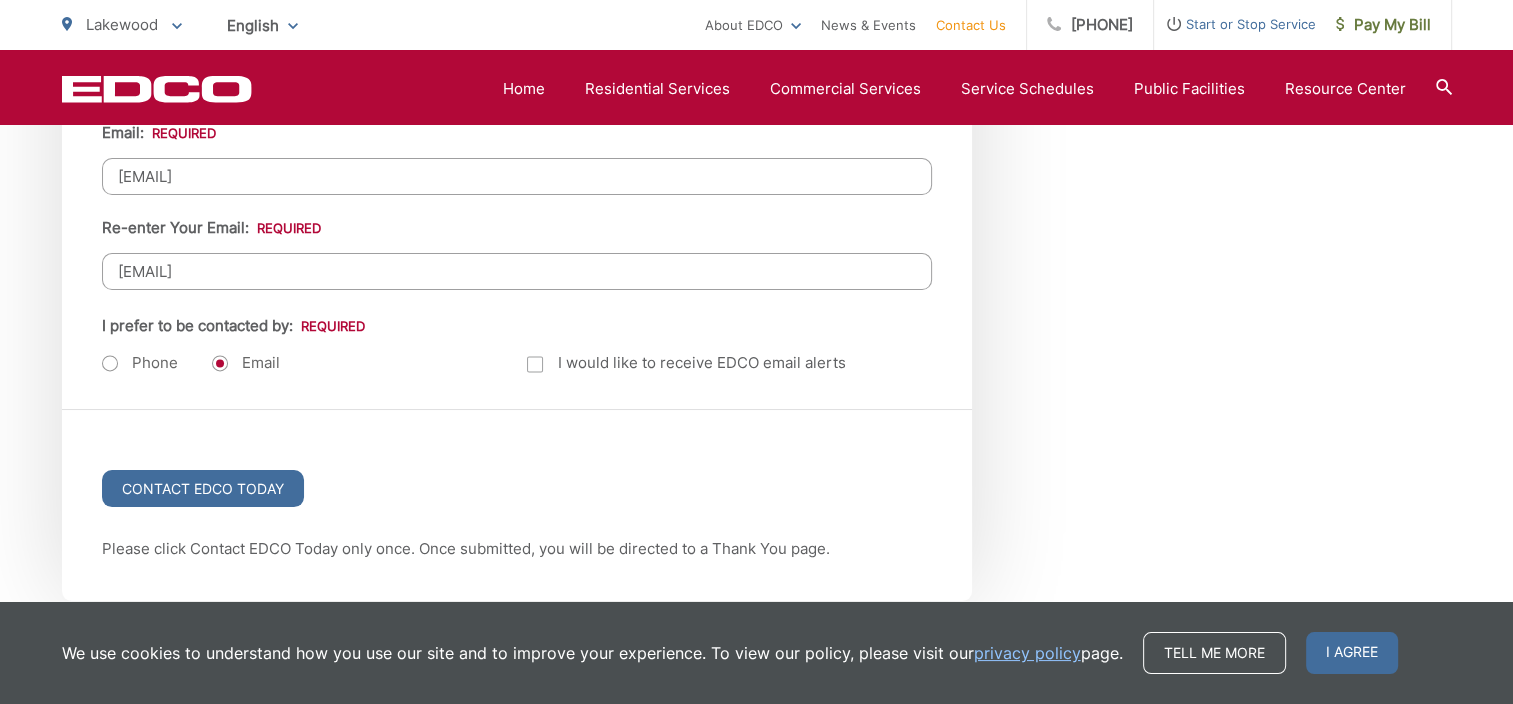 click on "I would like to receive EDCO email alerts" at bounding box center (686, 363) 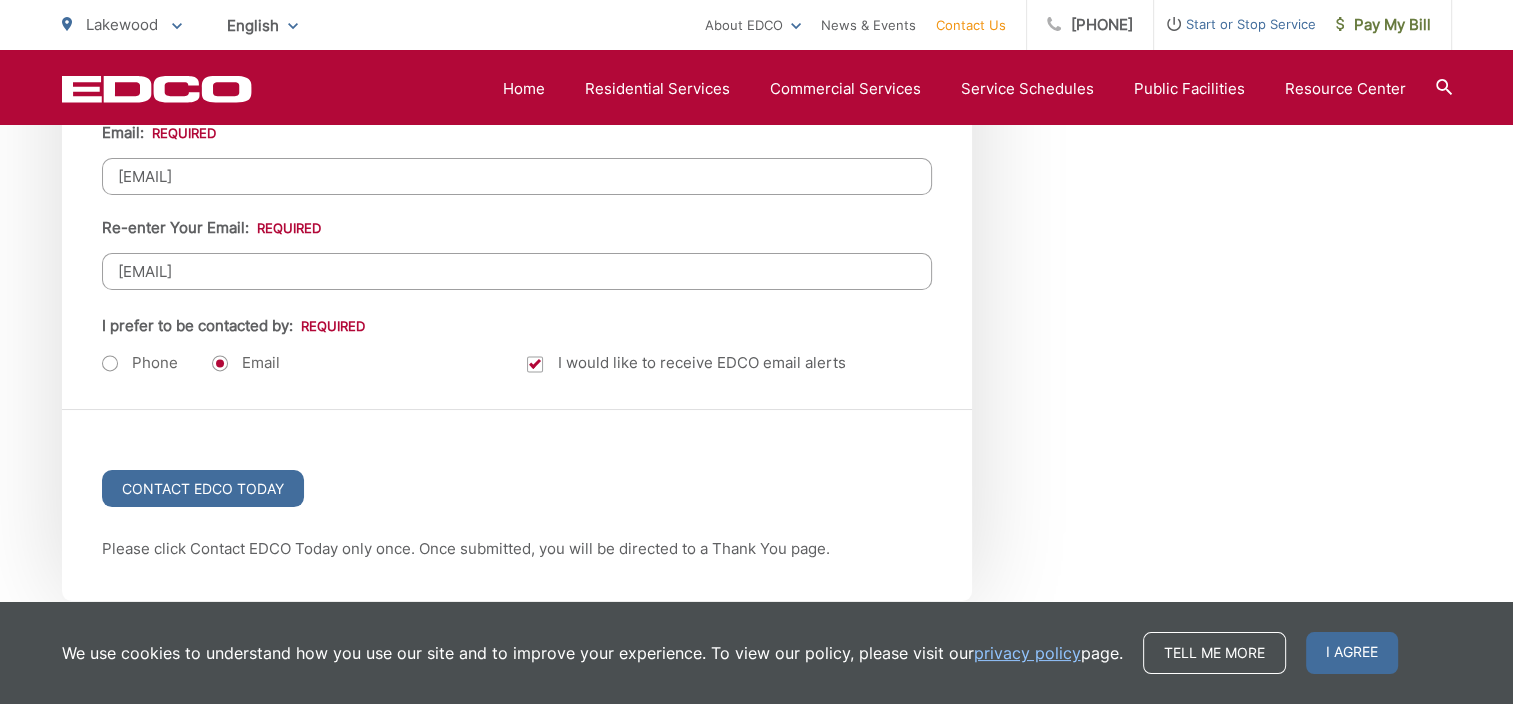 click on "I would like to receive EDCO email alerts" at bounding box center (686, 363) 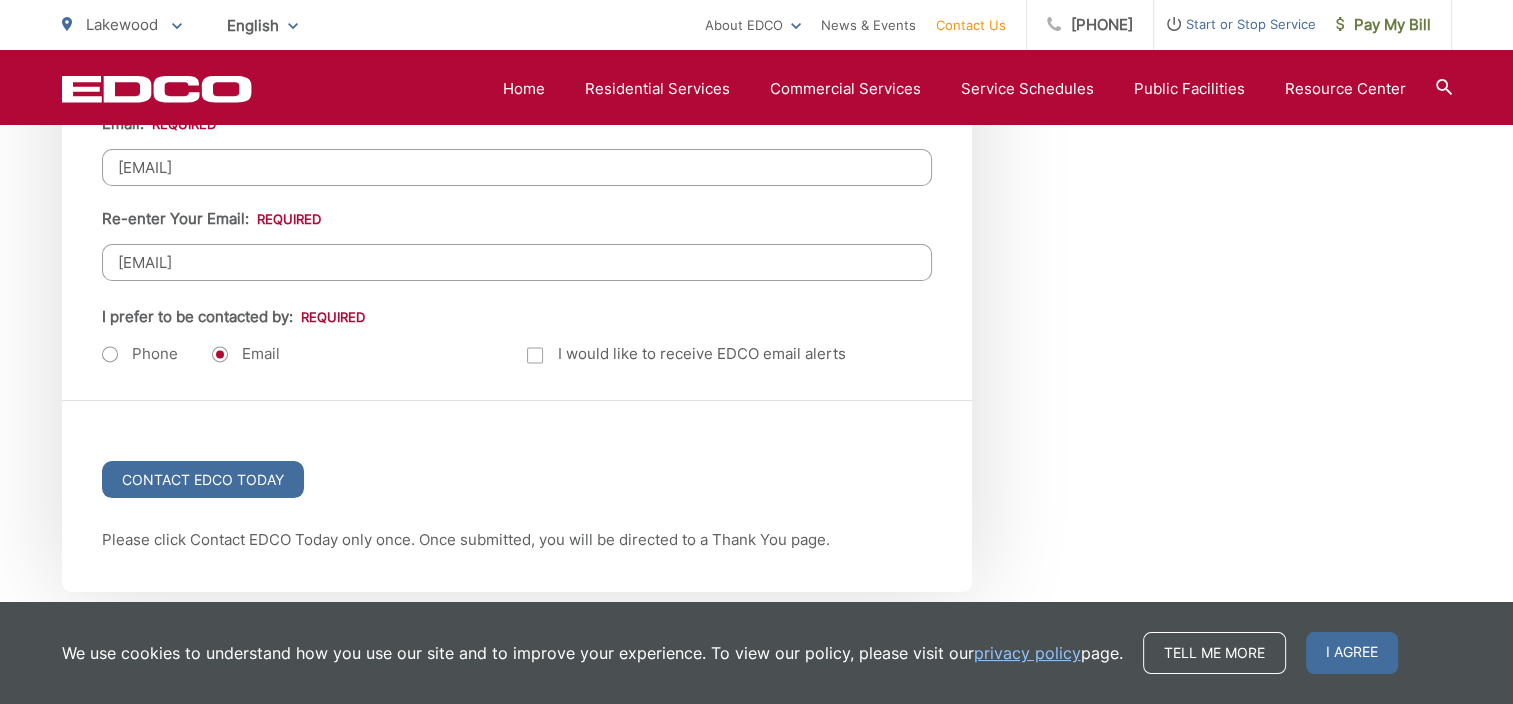 scroll, scrollTop: 2592, scrollLeft: 0, axis: vertical 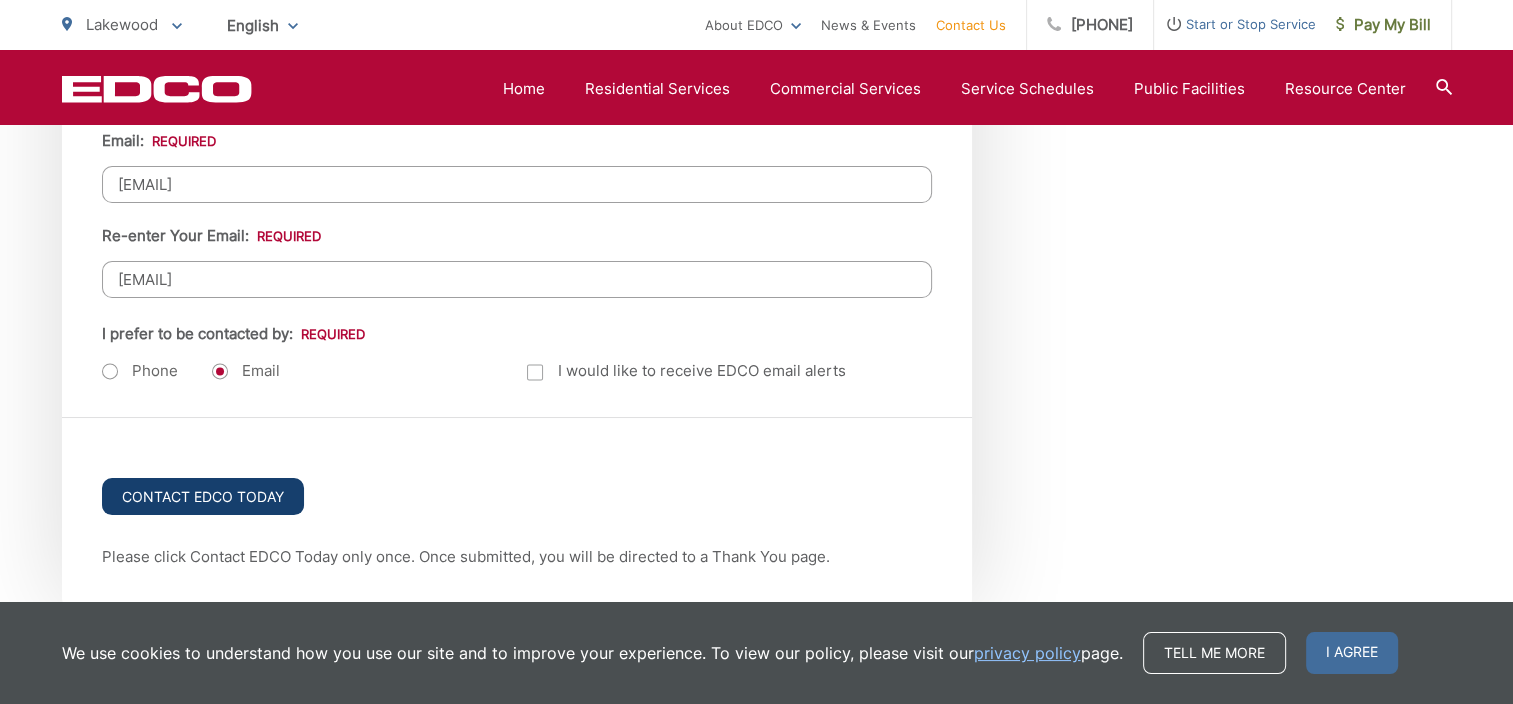 click on "Contact EDCO Today" at bounding box center [203, 496] 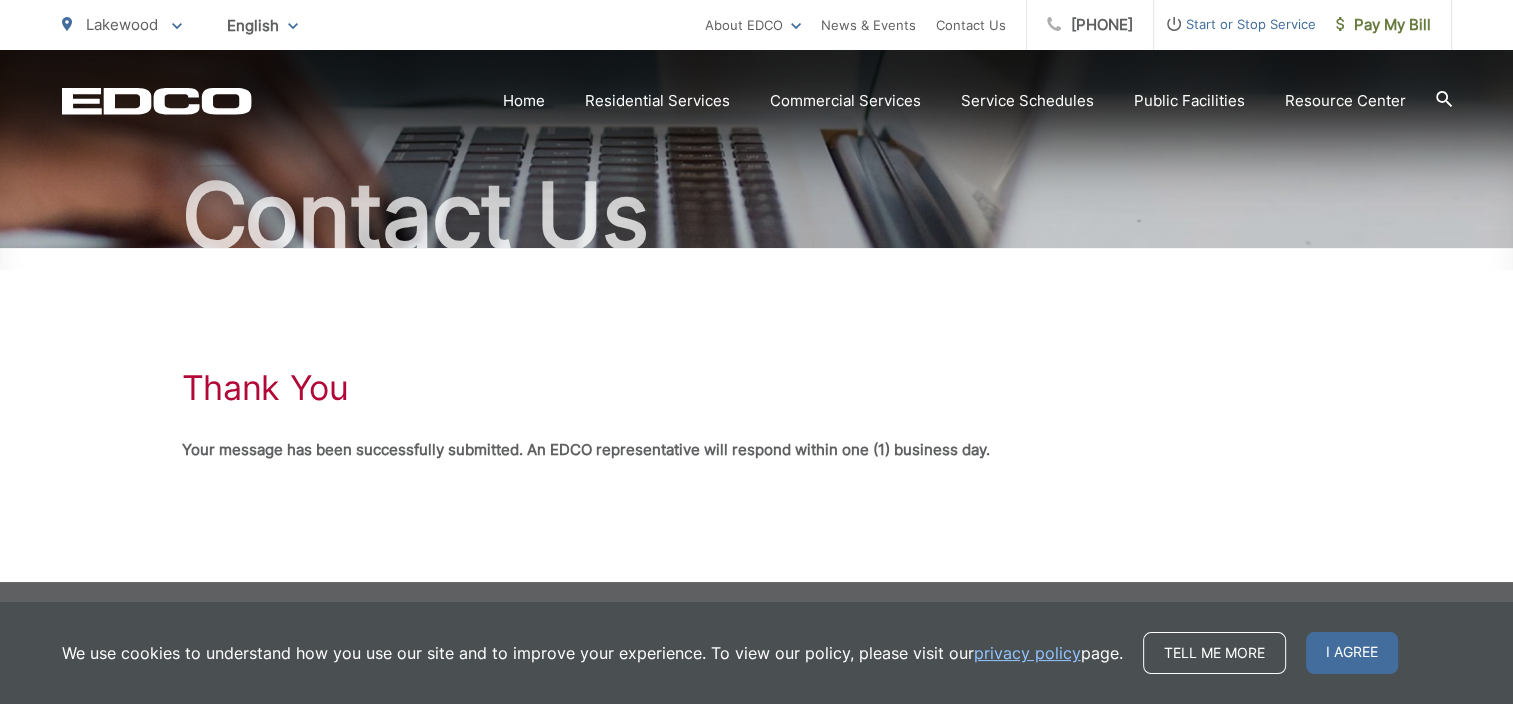 scroll, scrollTop: 154, scrollLeft: 0, axis: vertical 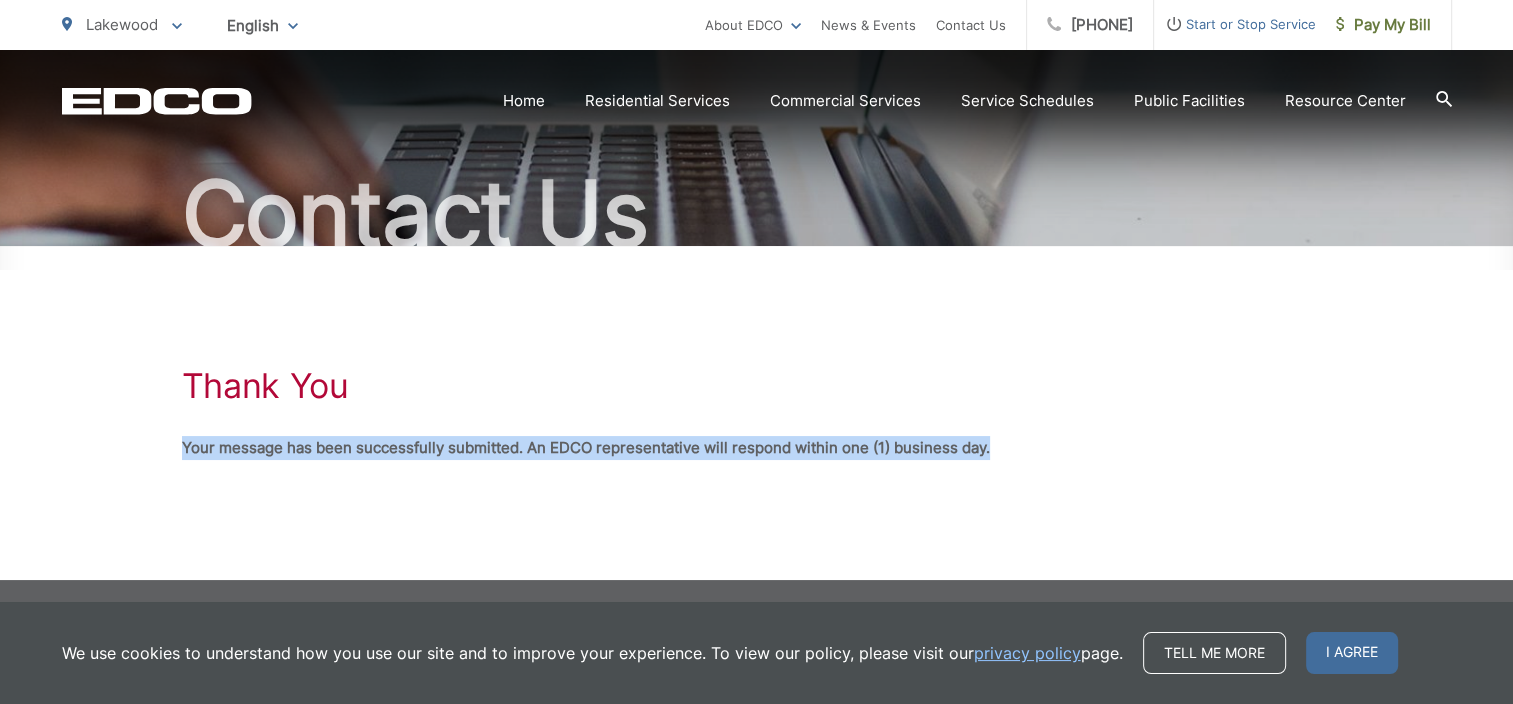 drag, startPoint x: 184, startPoint y: 444, endPoint x: 1017, endPoint y: 460, distance: 833.1536 